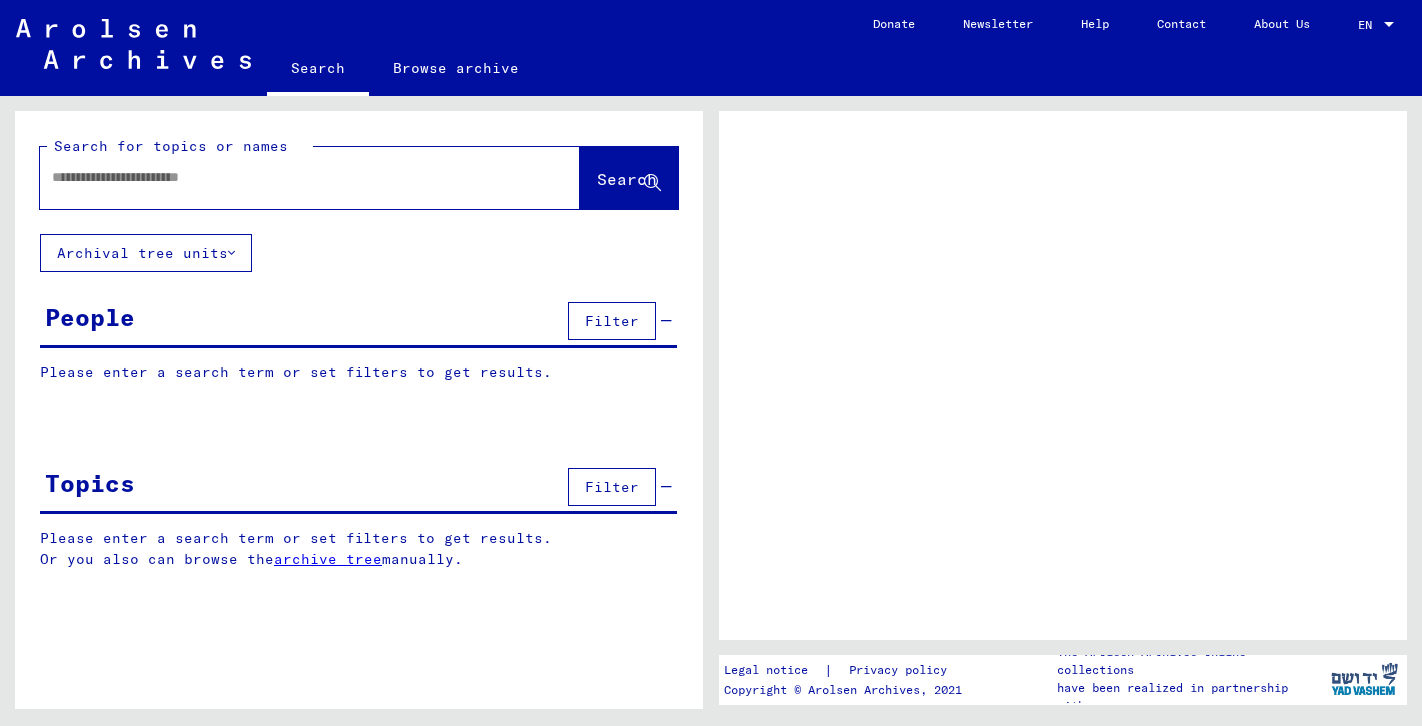 scroll, scrollTop: 0, scrollLeft: 0, axis: both 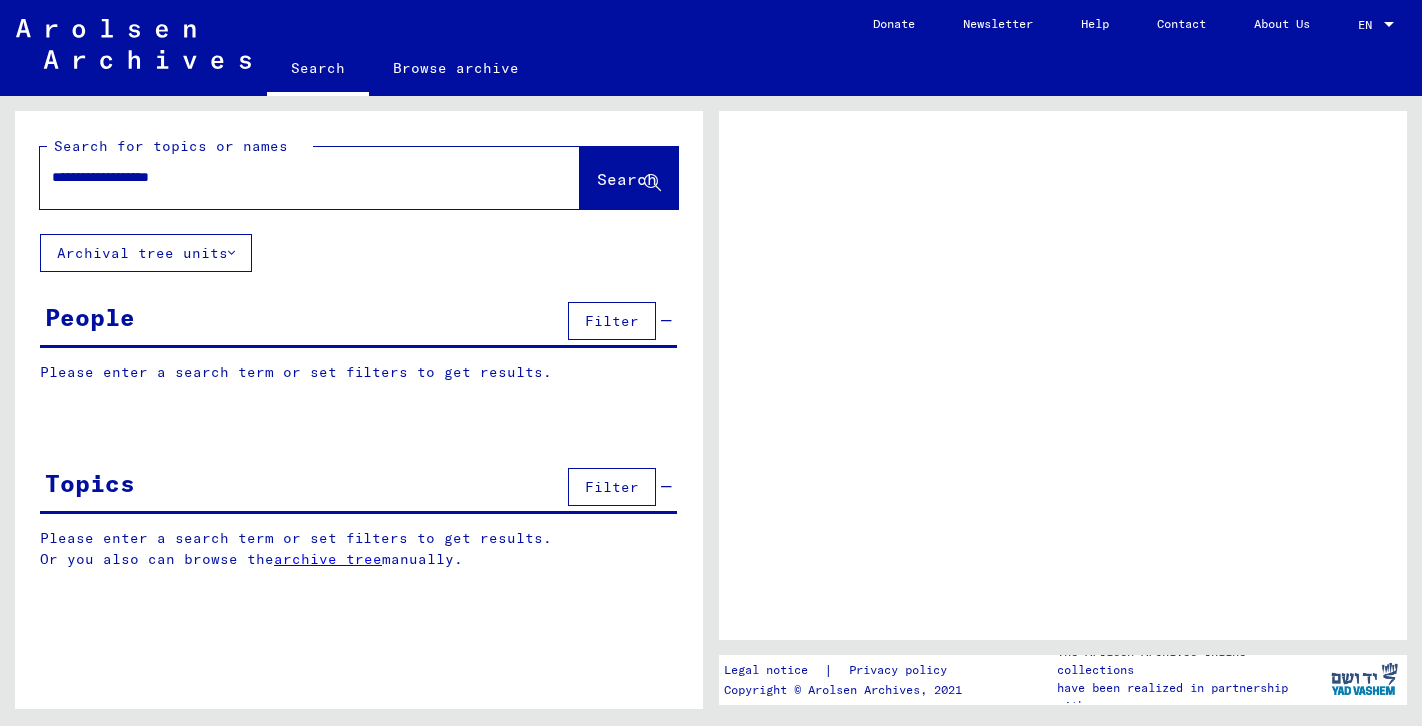 type on "**********" 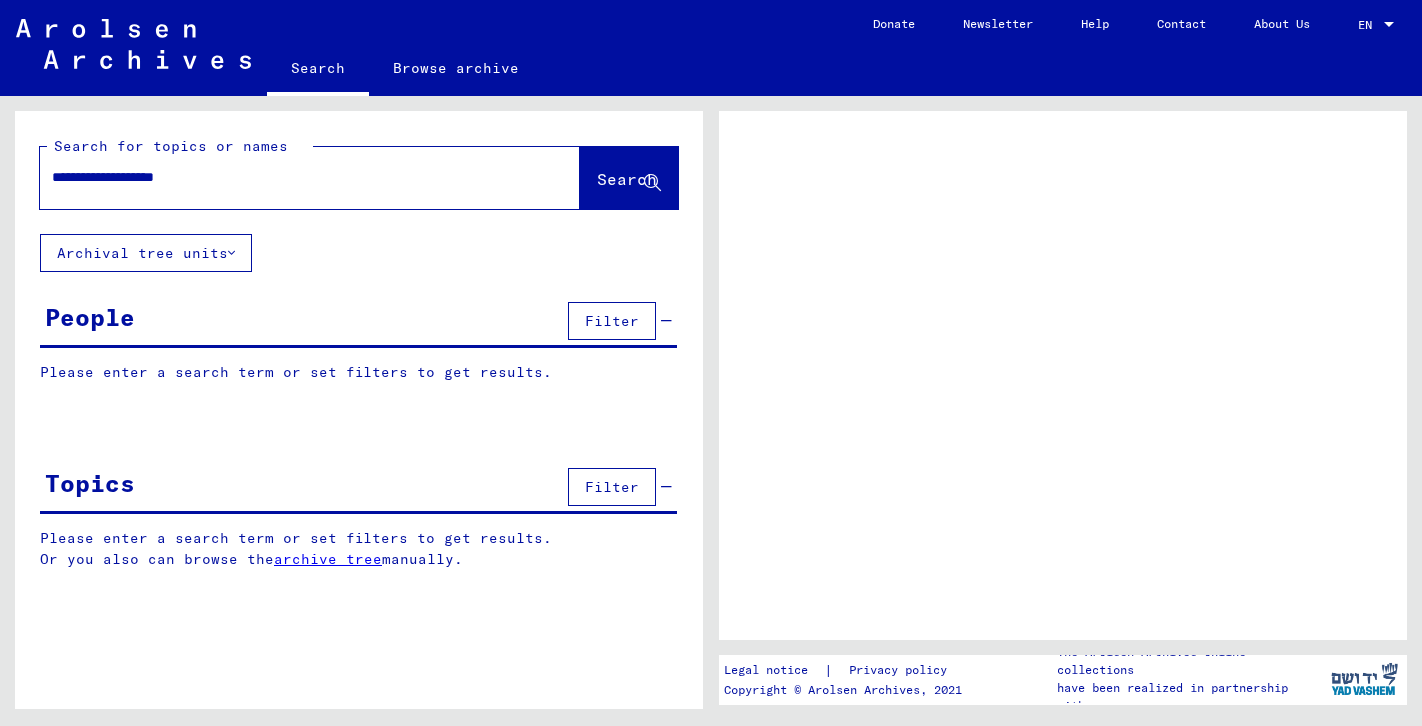 click on "**********" at bounding box center [292, 177] 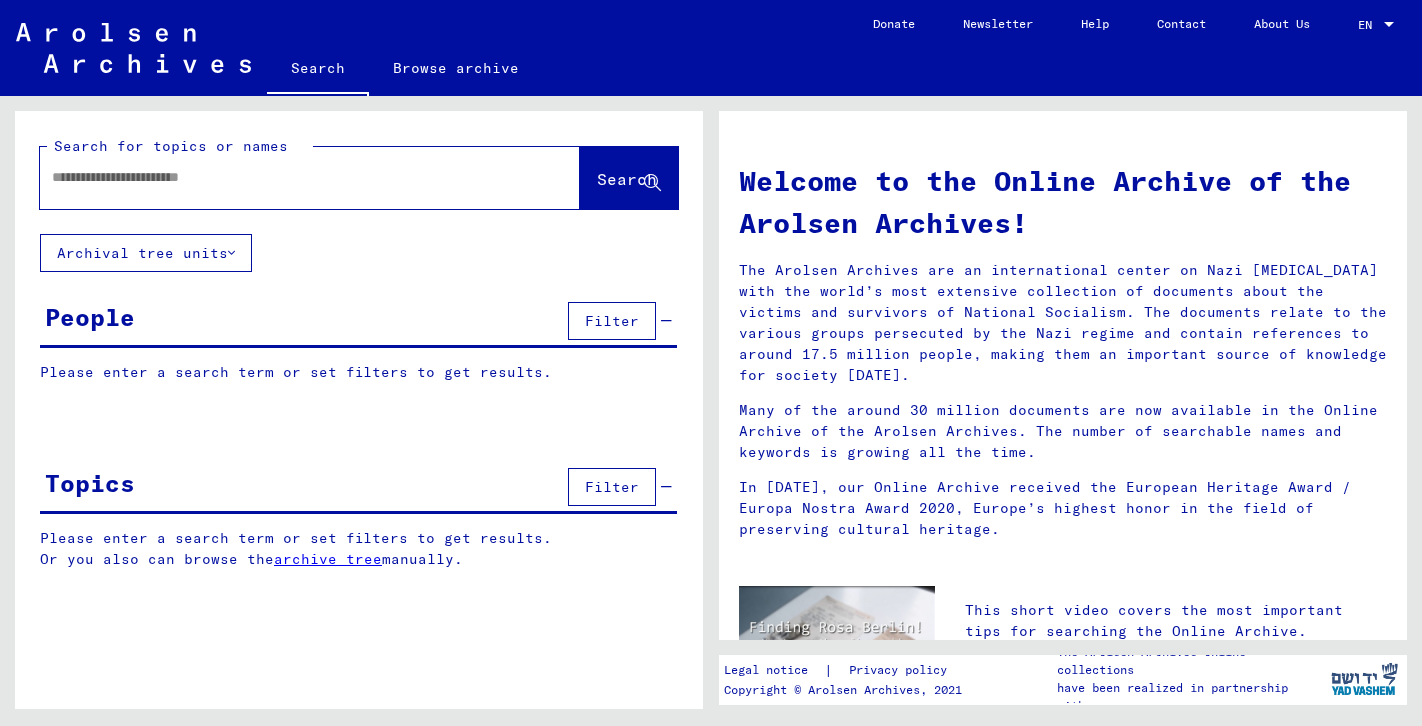 click at bounding box center (286, 177) 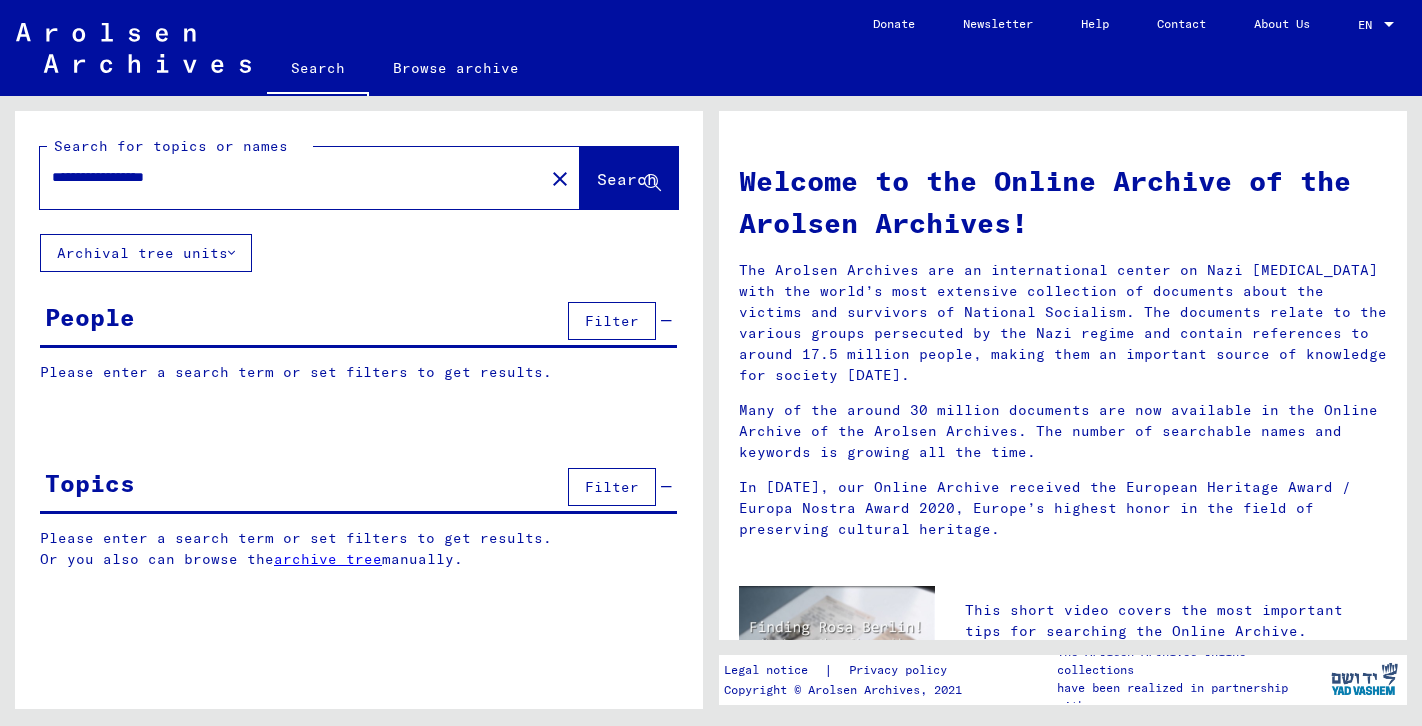 click on "**********" at bounding box center [286, 177] 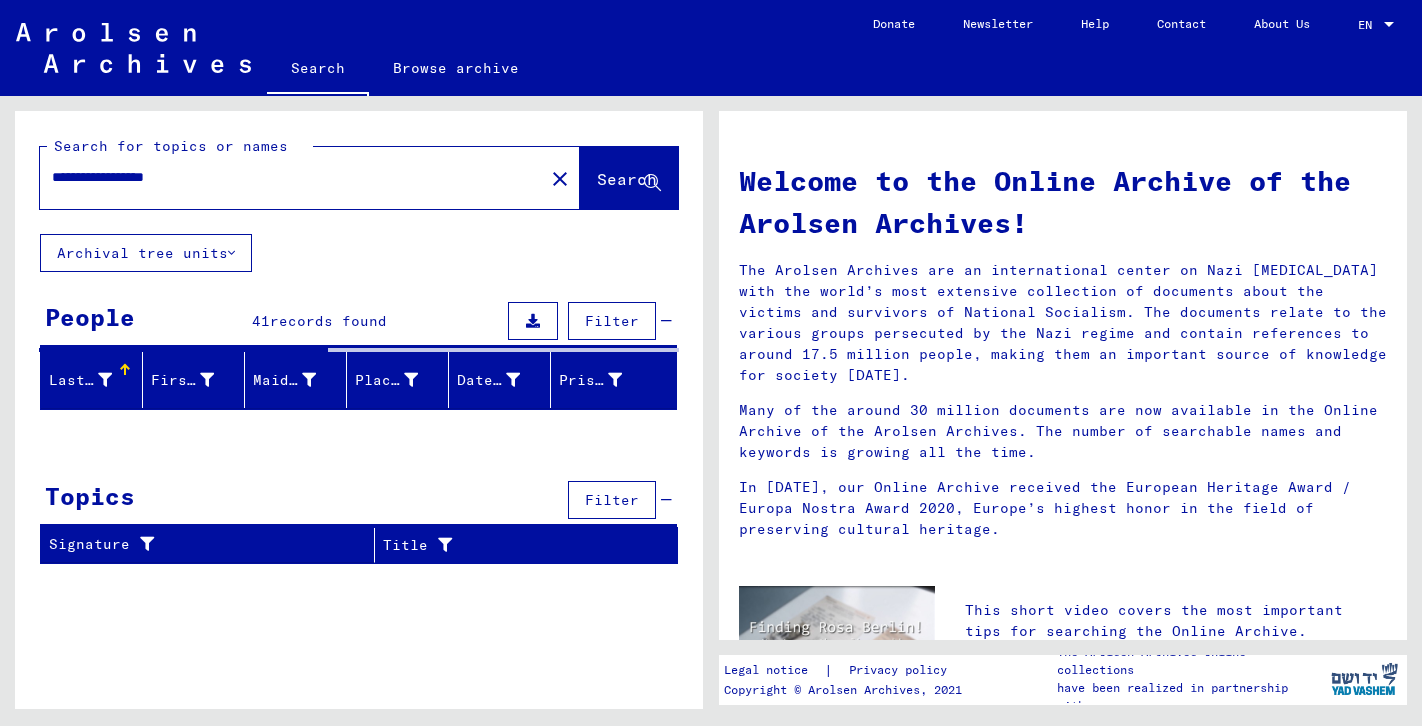 click on "**********" at bounding box center (286, 177) 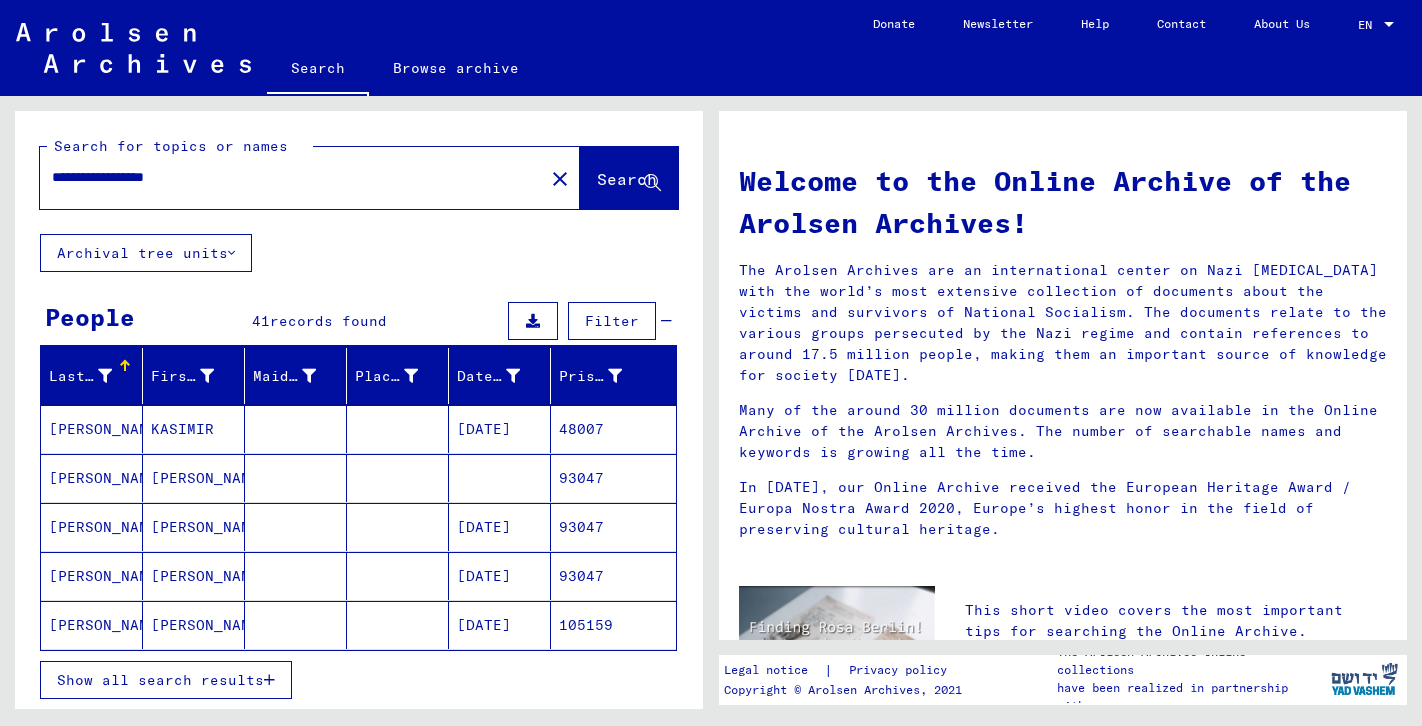 click on "**********" at bounding box center [286, 177] 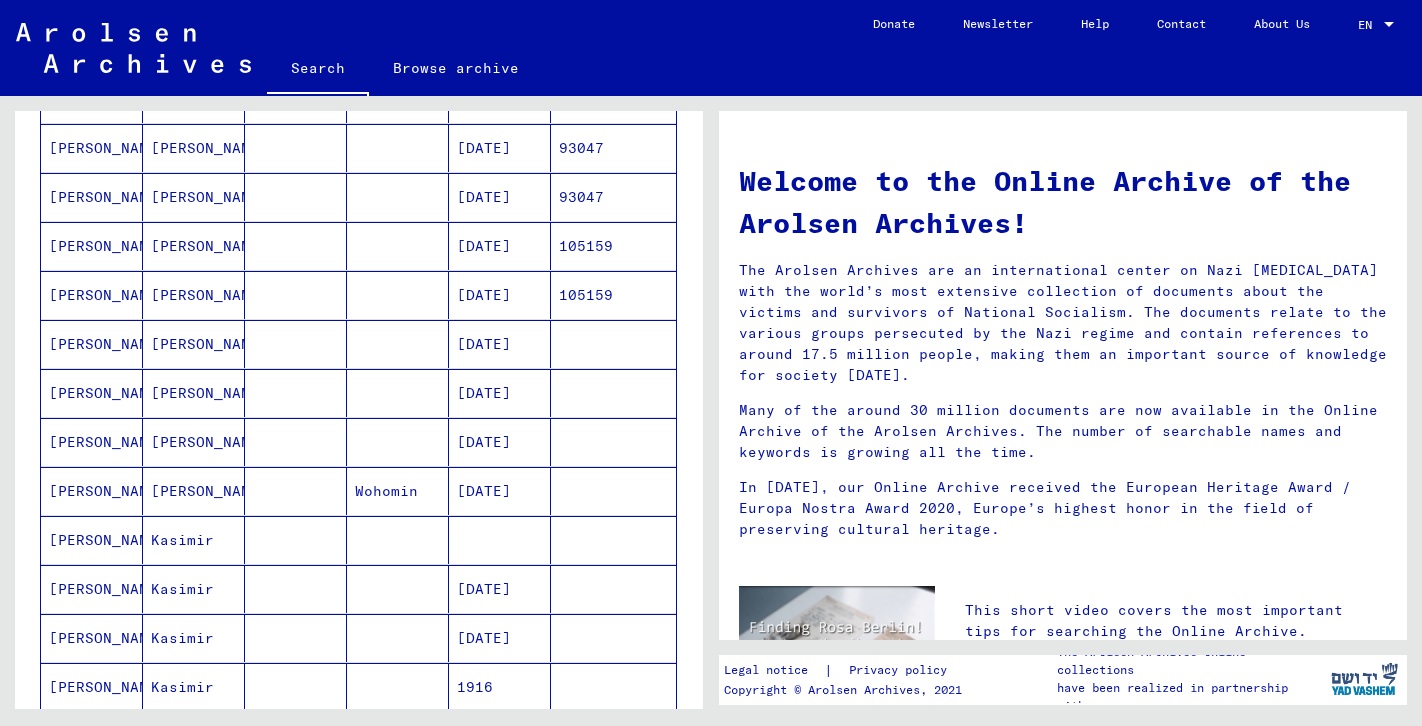 click on "[PERSON_NAME]" at bounding box center (194, 393) 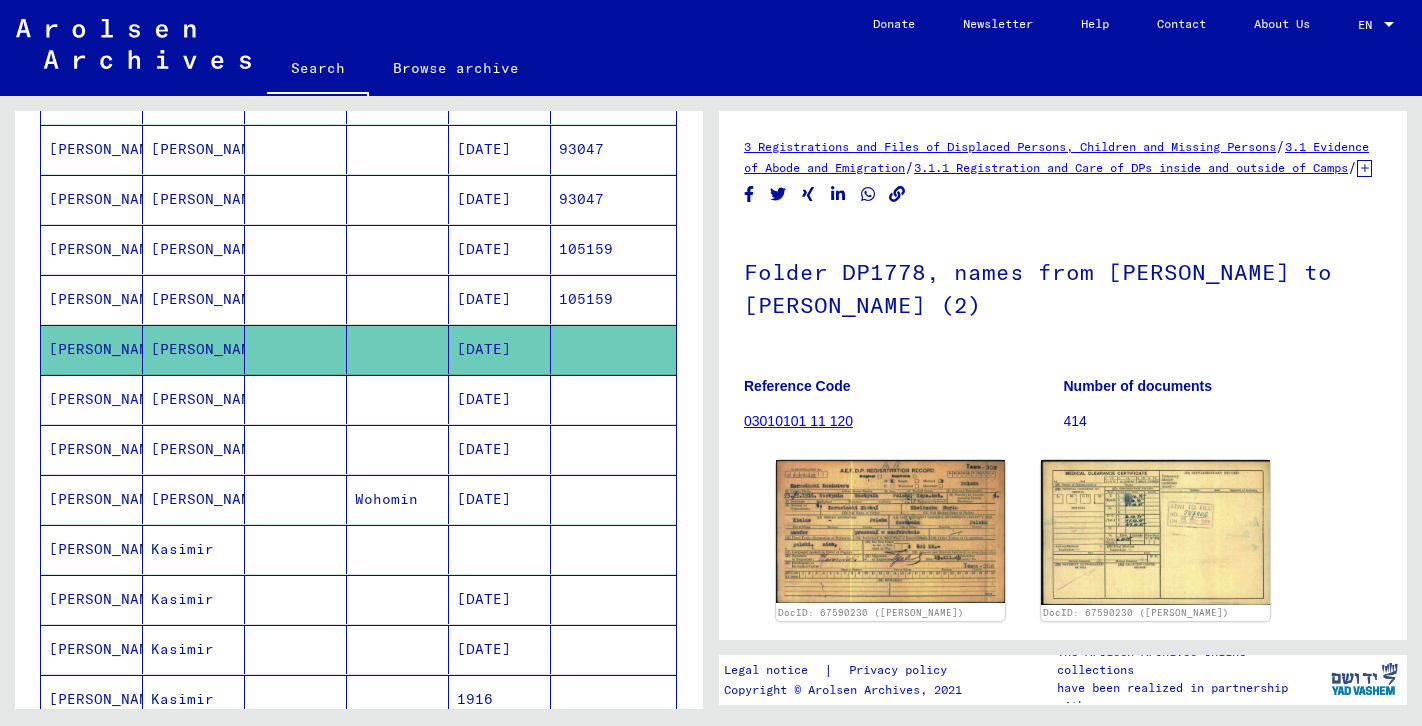 scroll, scrollTop: 0, scrollLeft: 0, axis: both 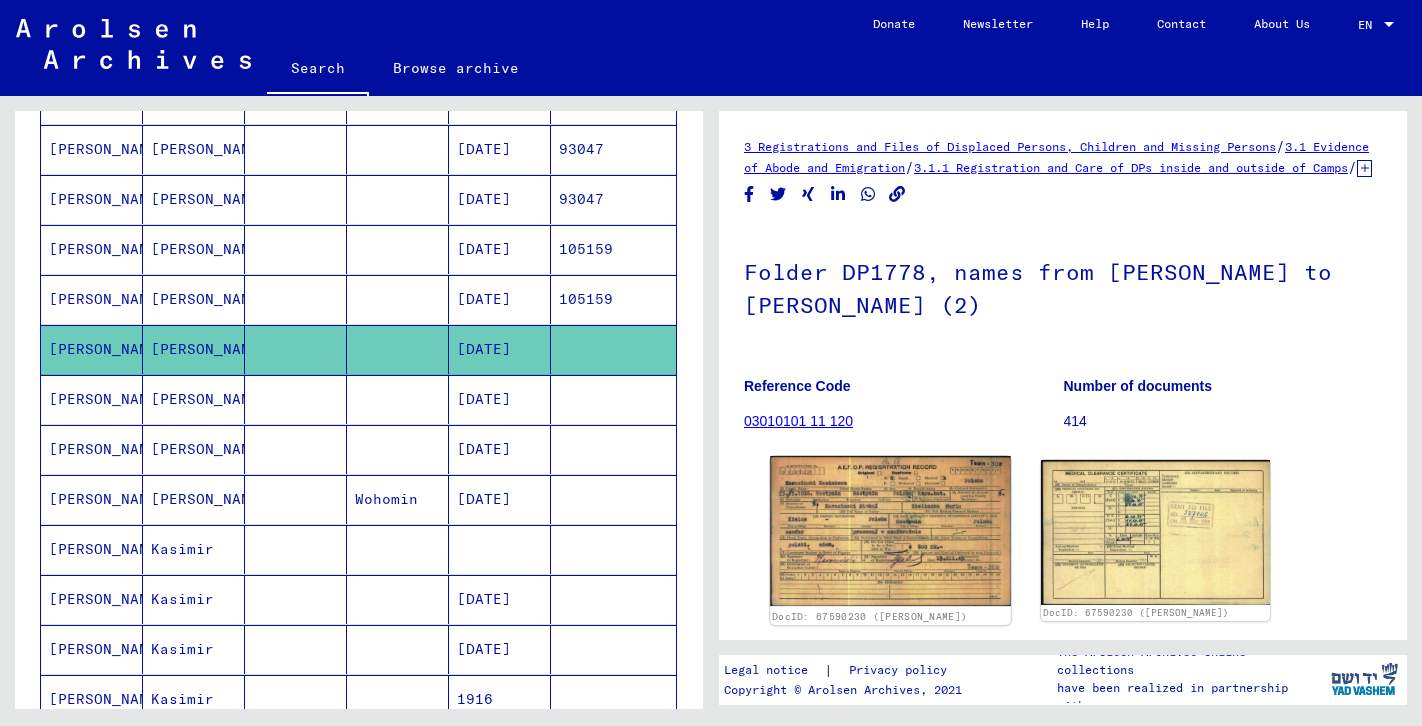 click 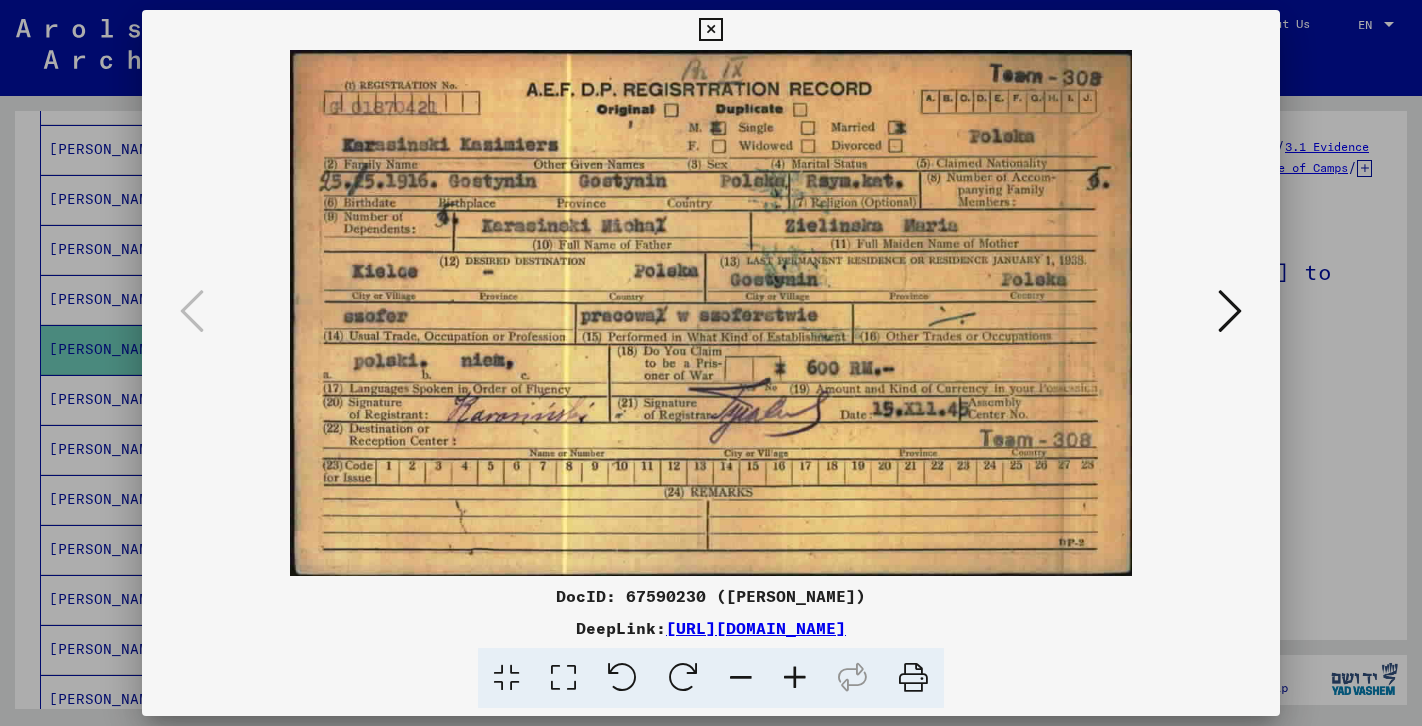 click at bounding box center (711, 363) 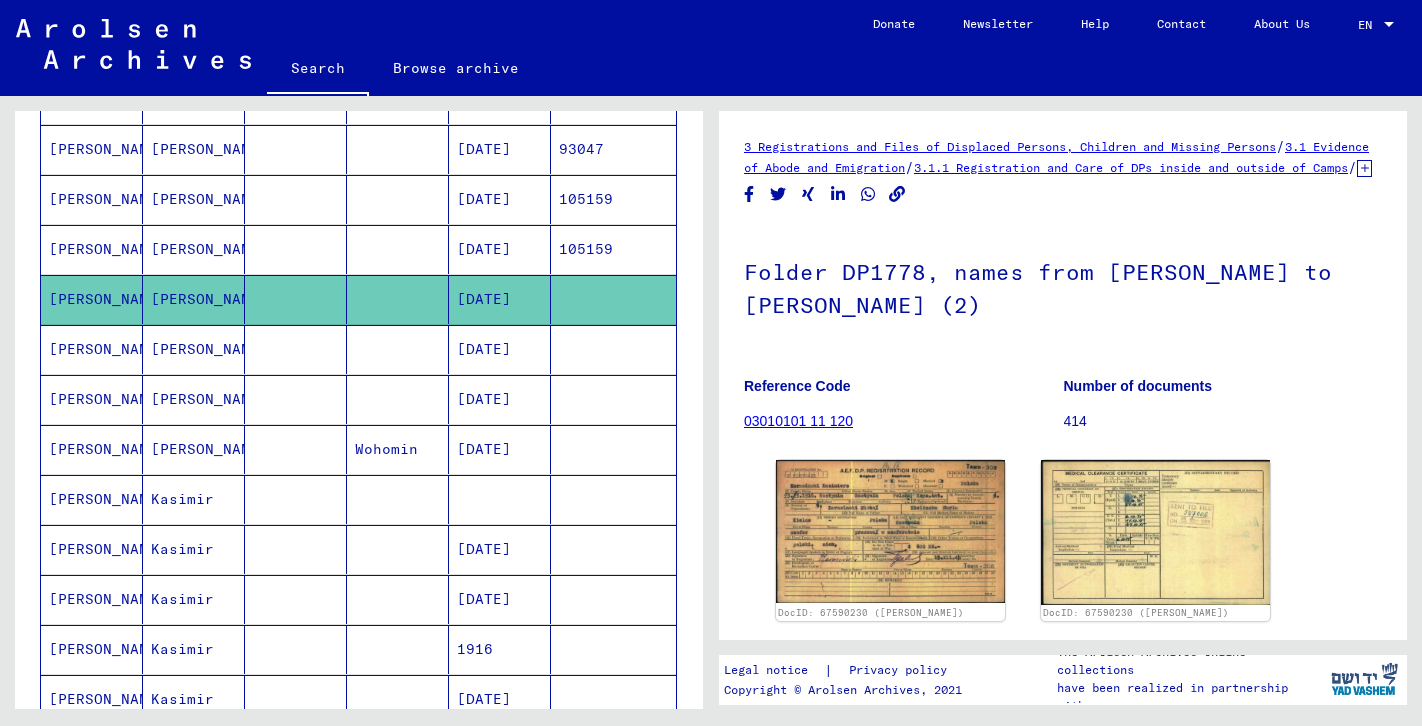 scroll, scrollTop: 443, scrollLeft: 0, axis: vertical 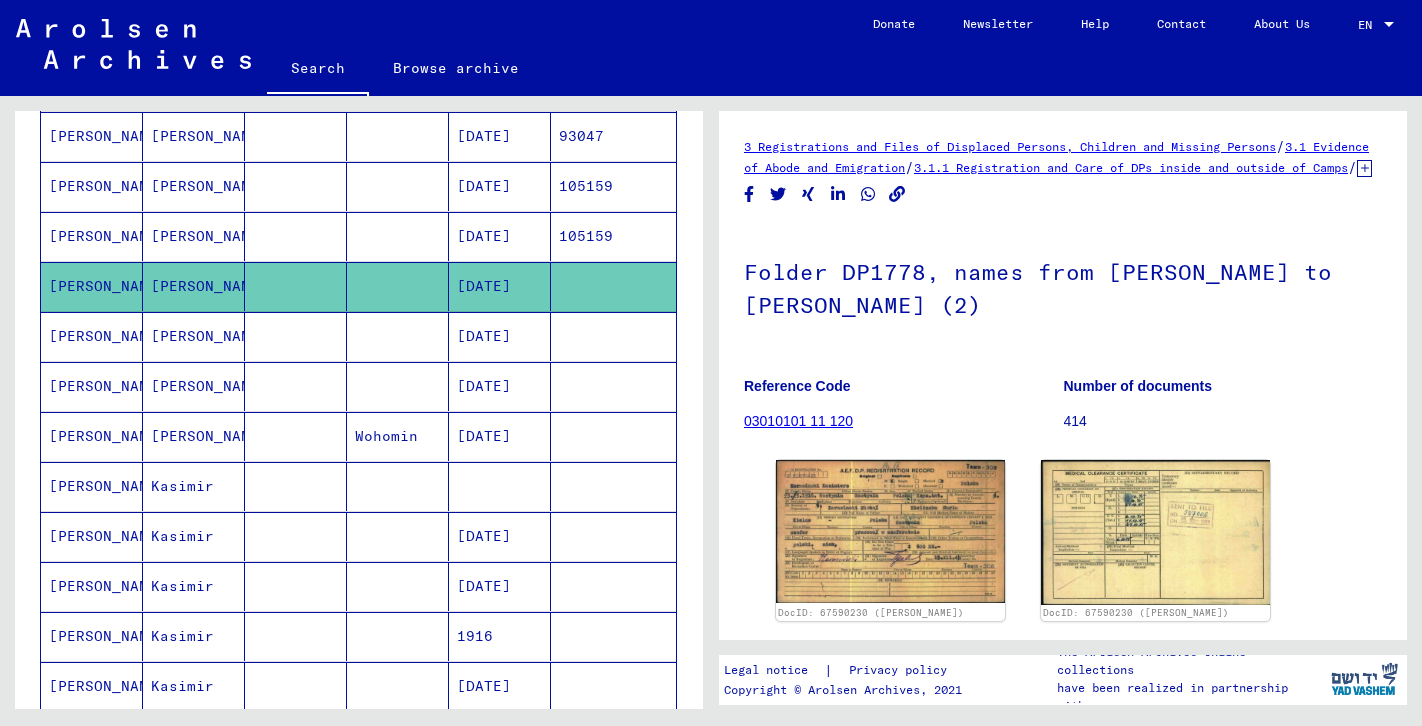 click at bounding box center [398, 586] 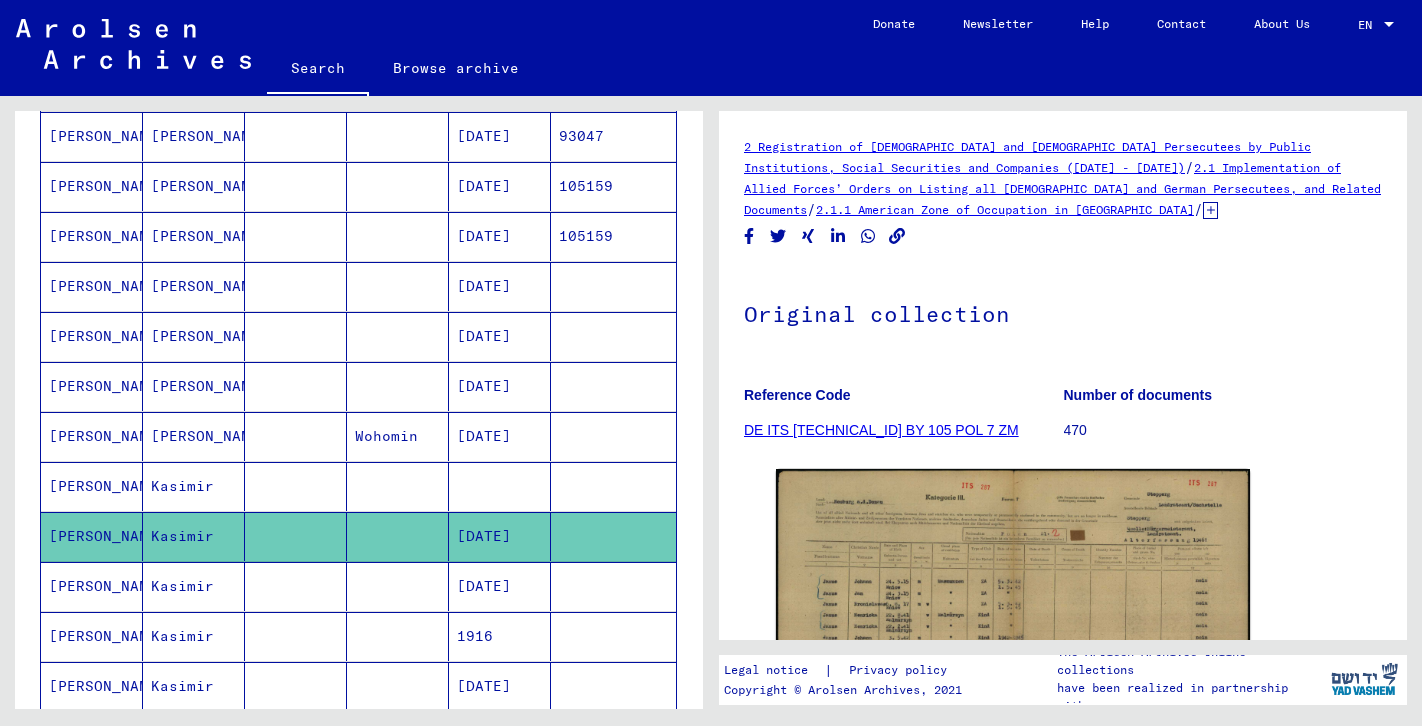 scroll, scrollTop: 0, scrollLeft: 0, axis: both 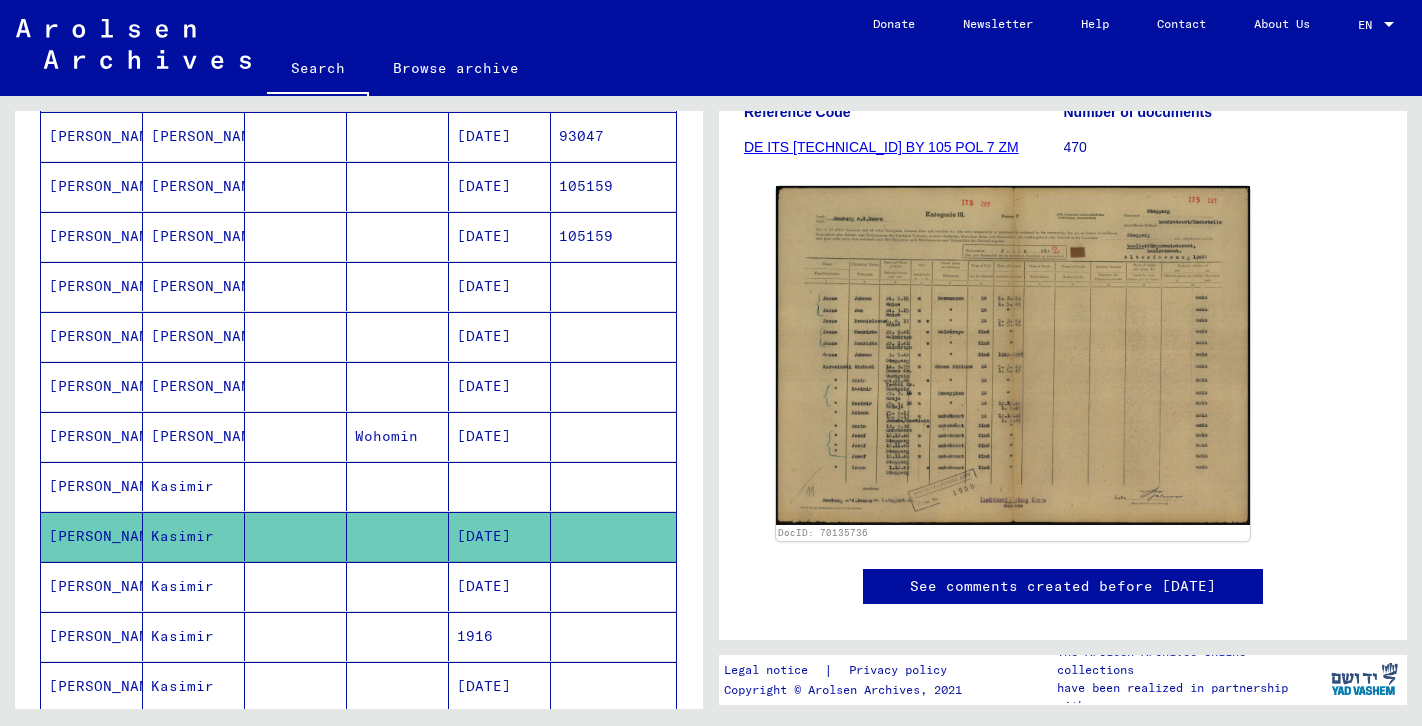 click on "[DATE]" at bounding box center [500, 636] 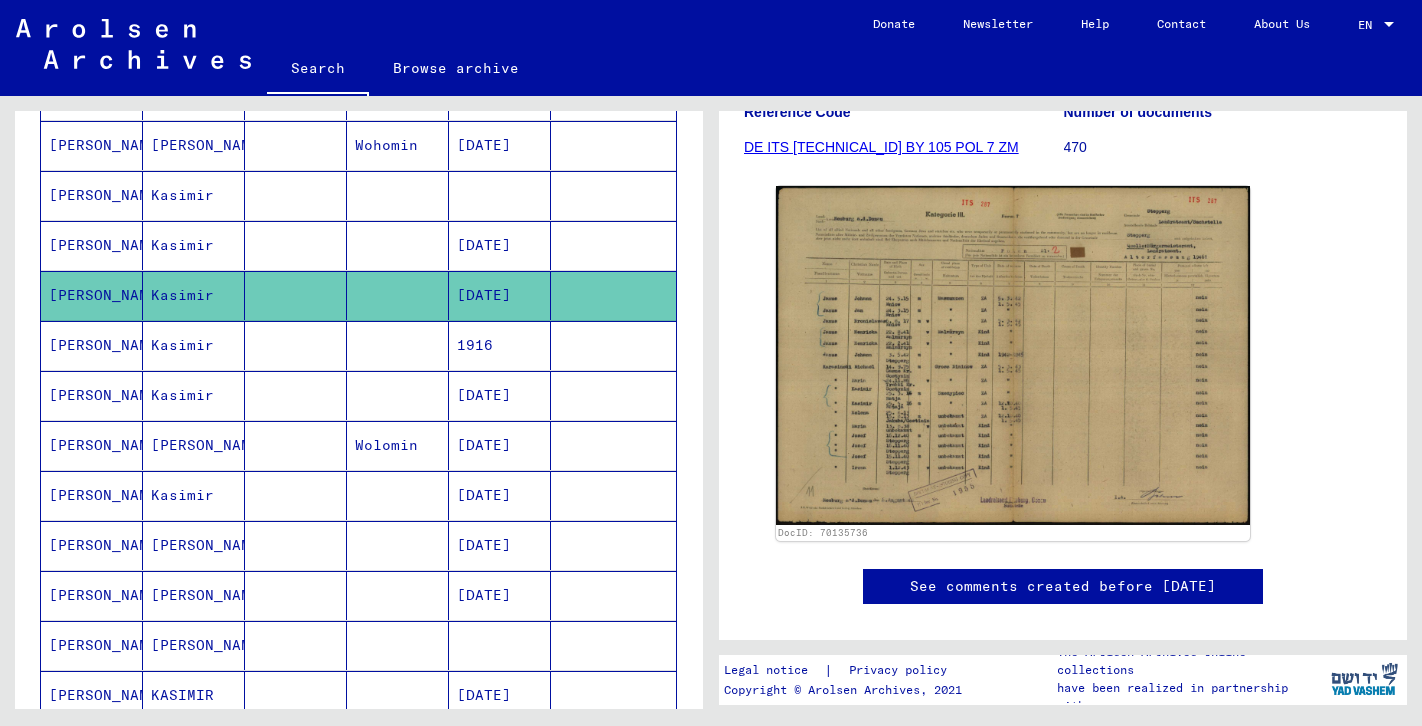 scroll, scrollTop: 733, scrollLeft: 0, axis: vertical 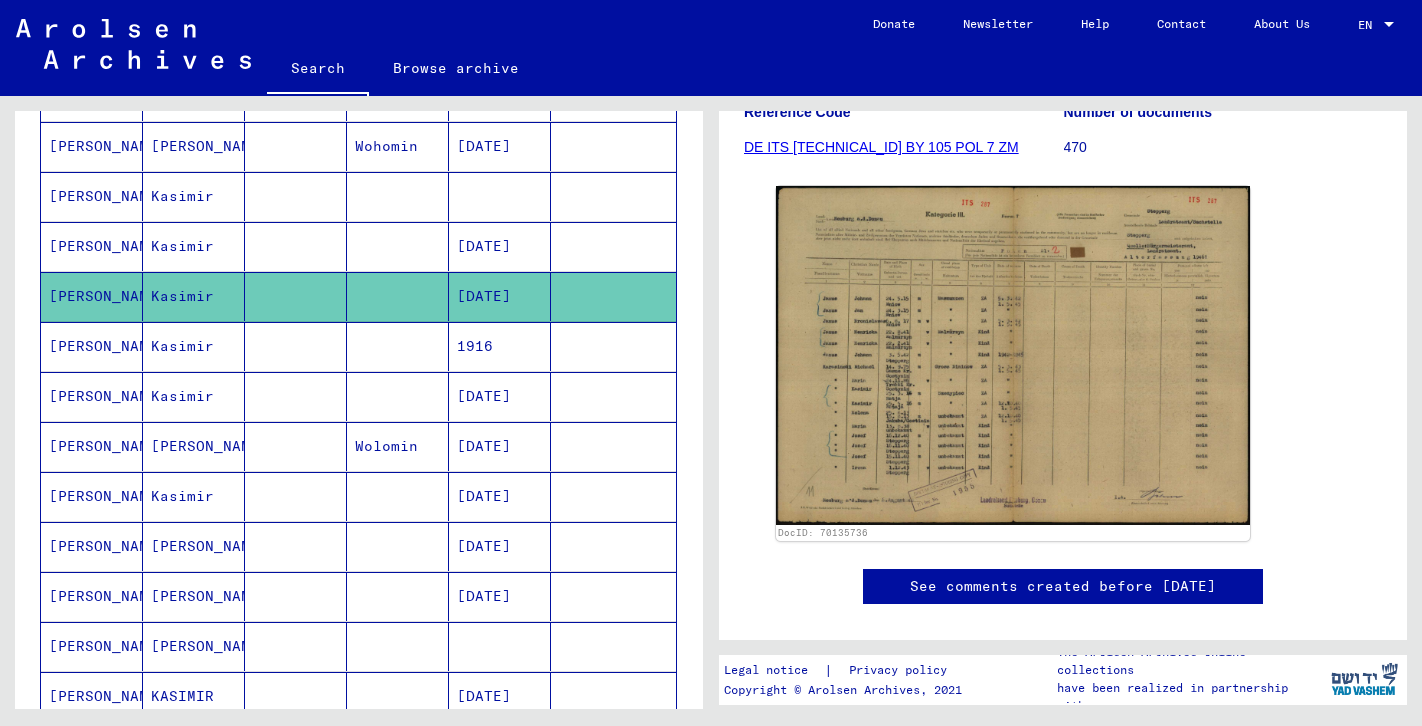 click on "1916" at bounding box center (500, 396) 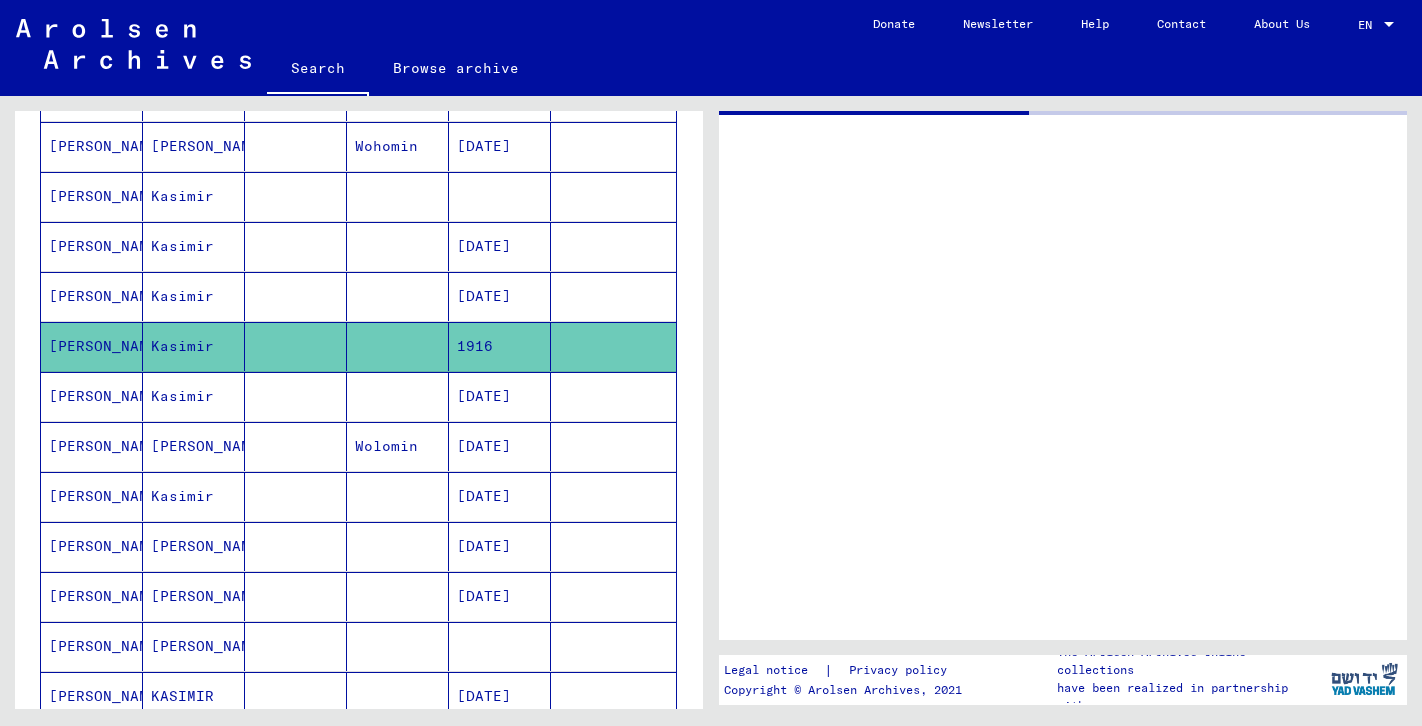 scroll, scrollTop: 0, scrollLeft: 0, axis: both 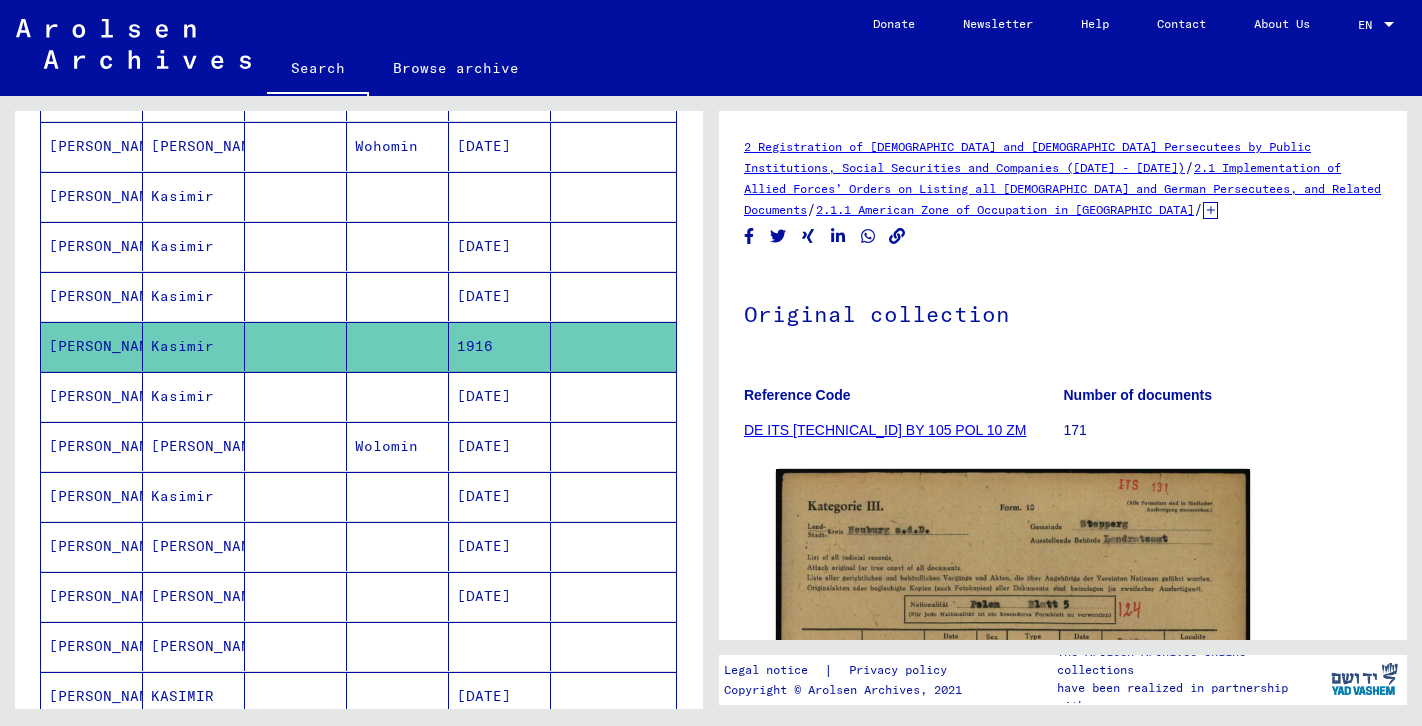 click on "[DATE]" at bounding box center (500, 446) 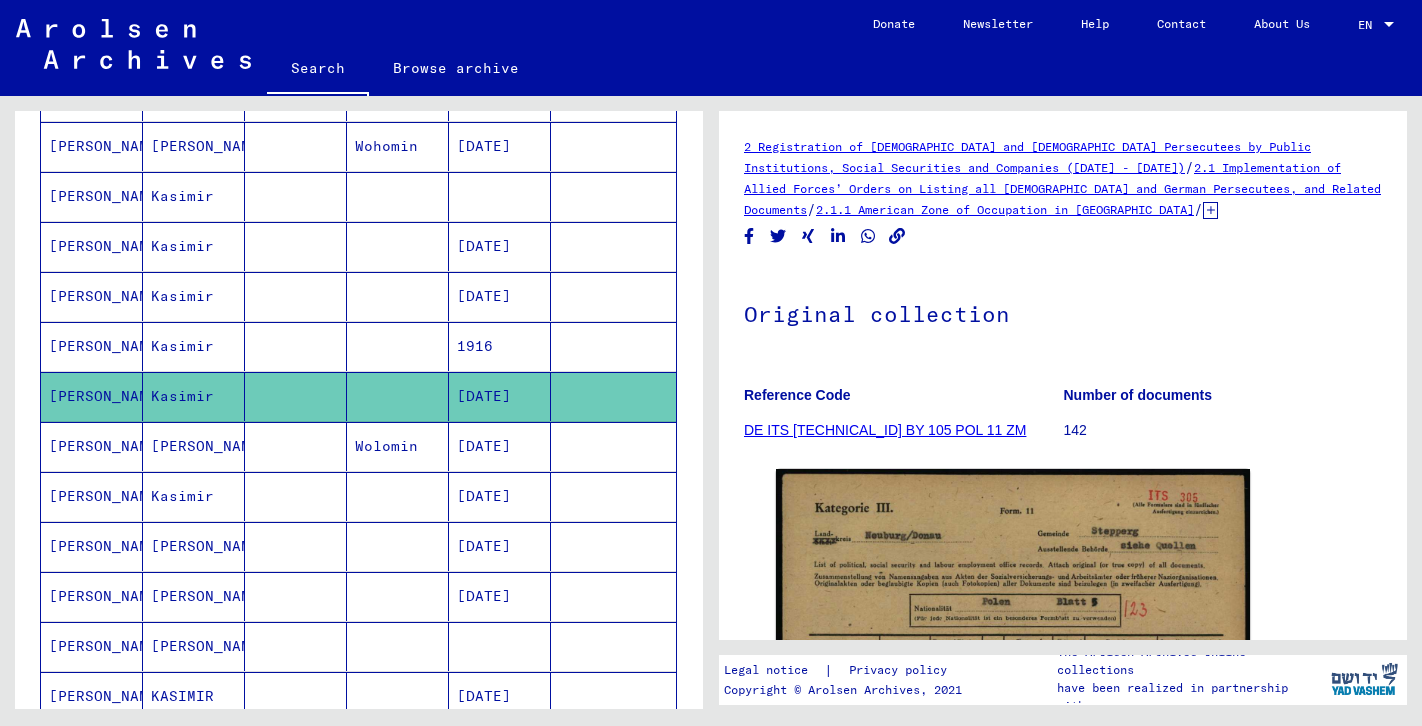 scroll, scrollTop: 0, scrollLeft: 0, axis: both 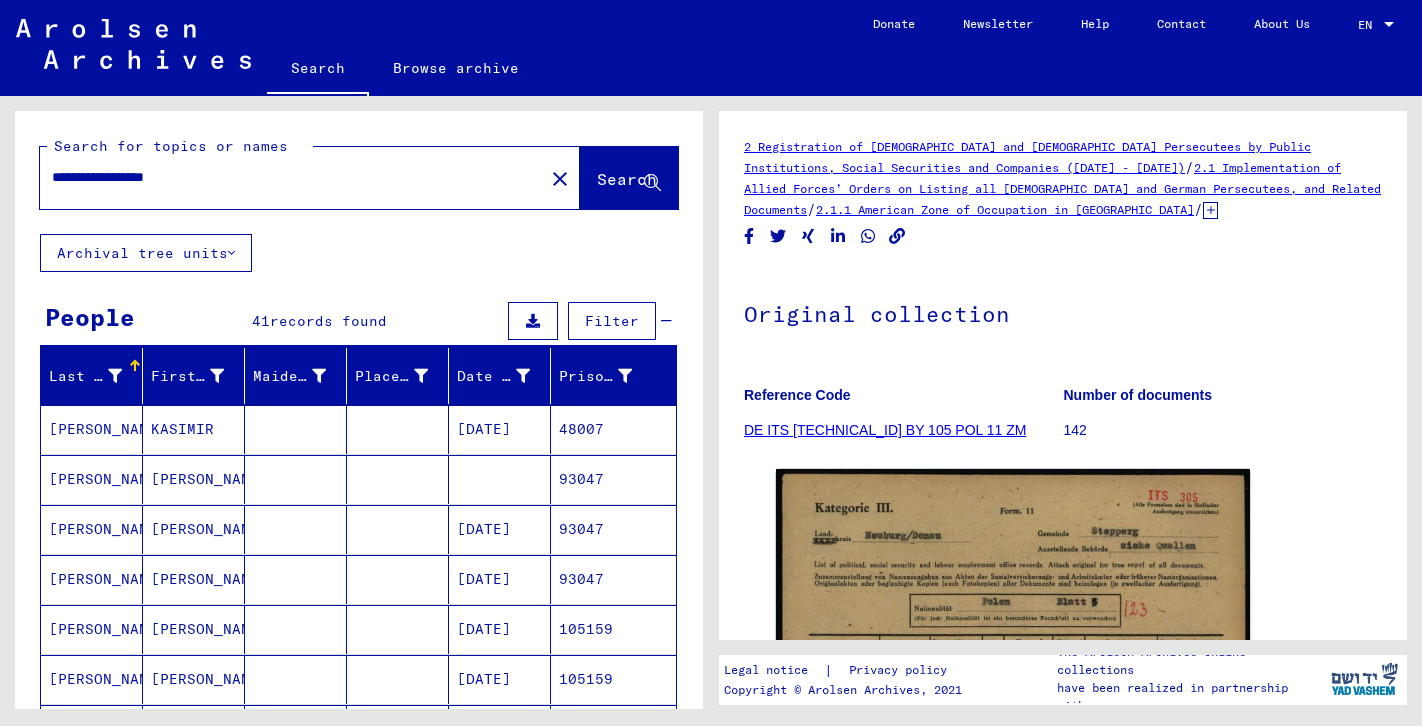 click on "**********" at bounding box center [292, 177] 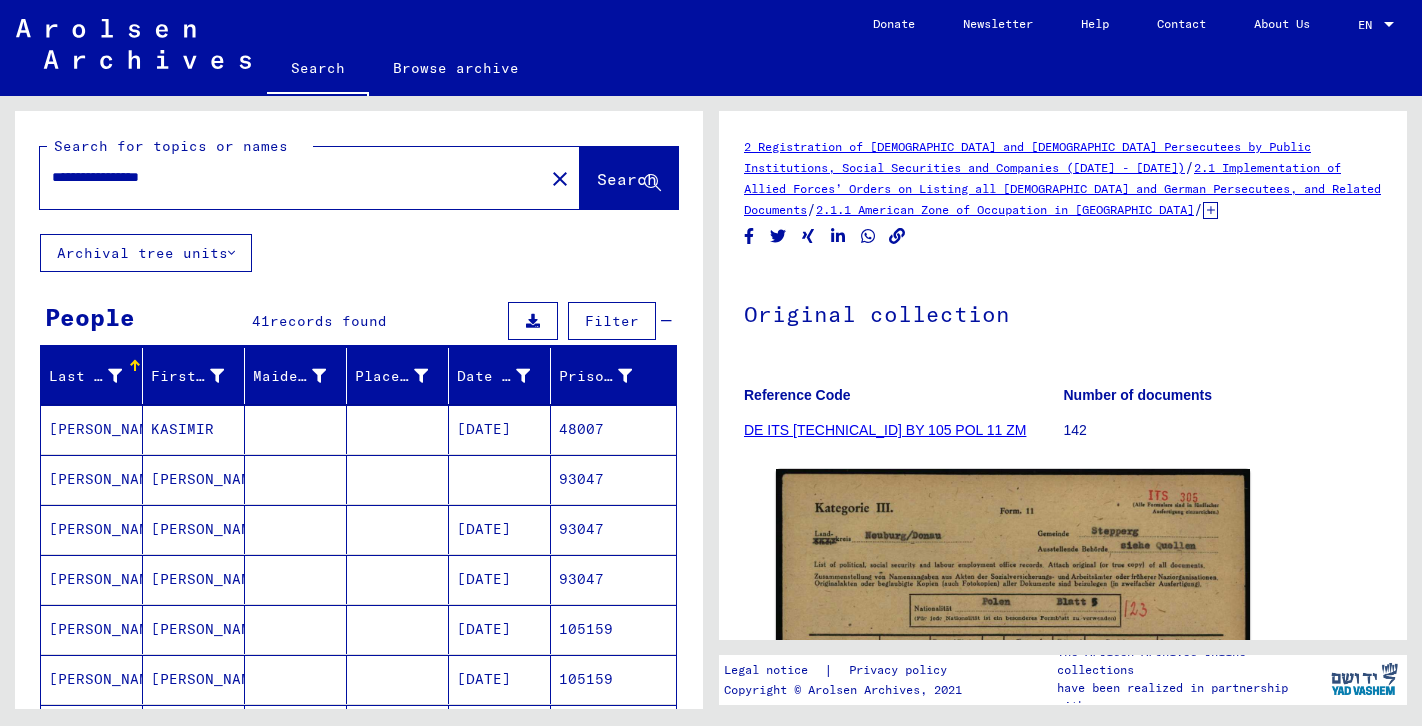 type on "**********" 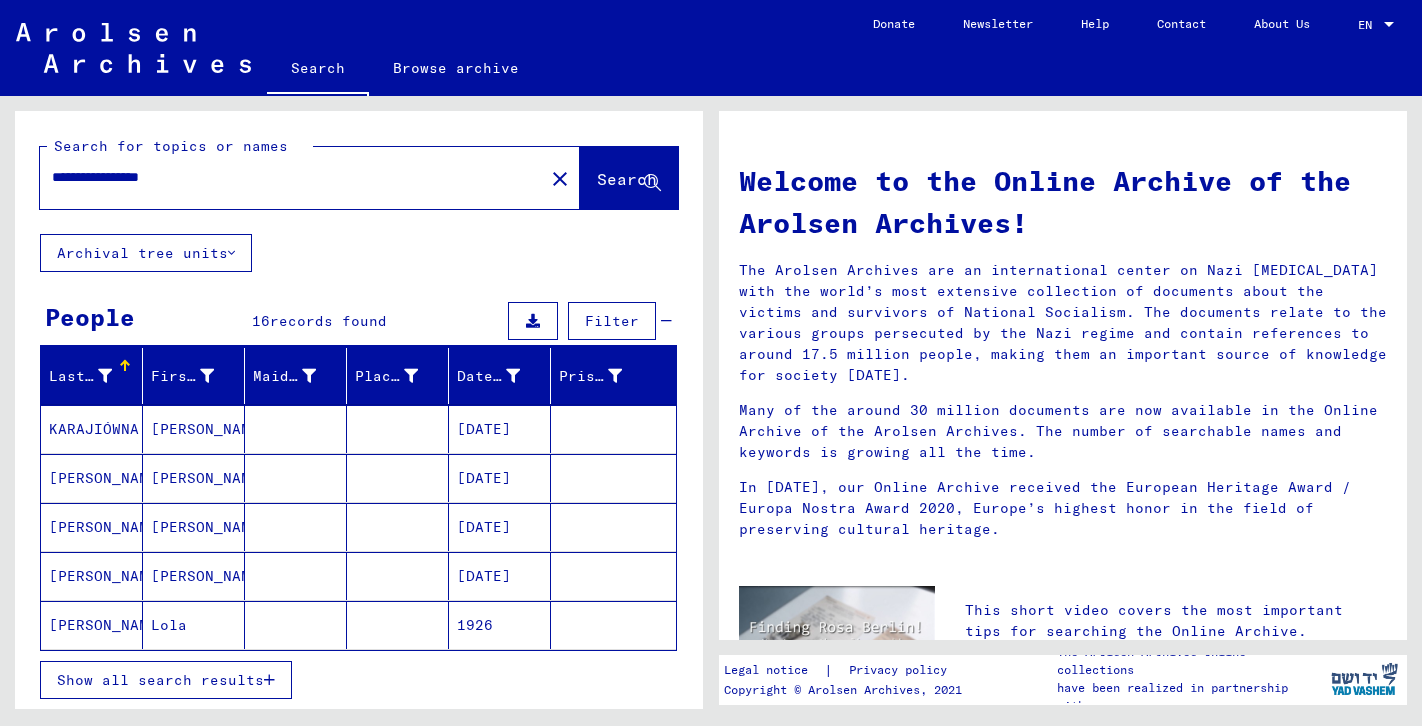 click on "[DATE]" at bounding box center (500, 527) 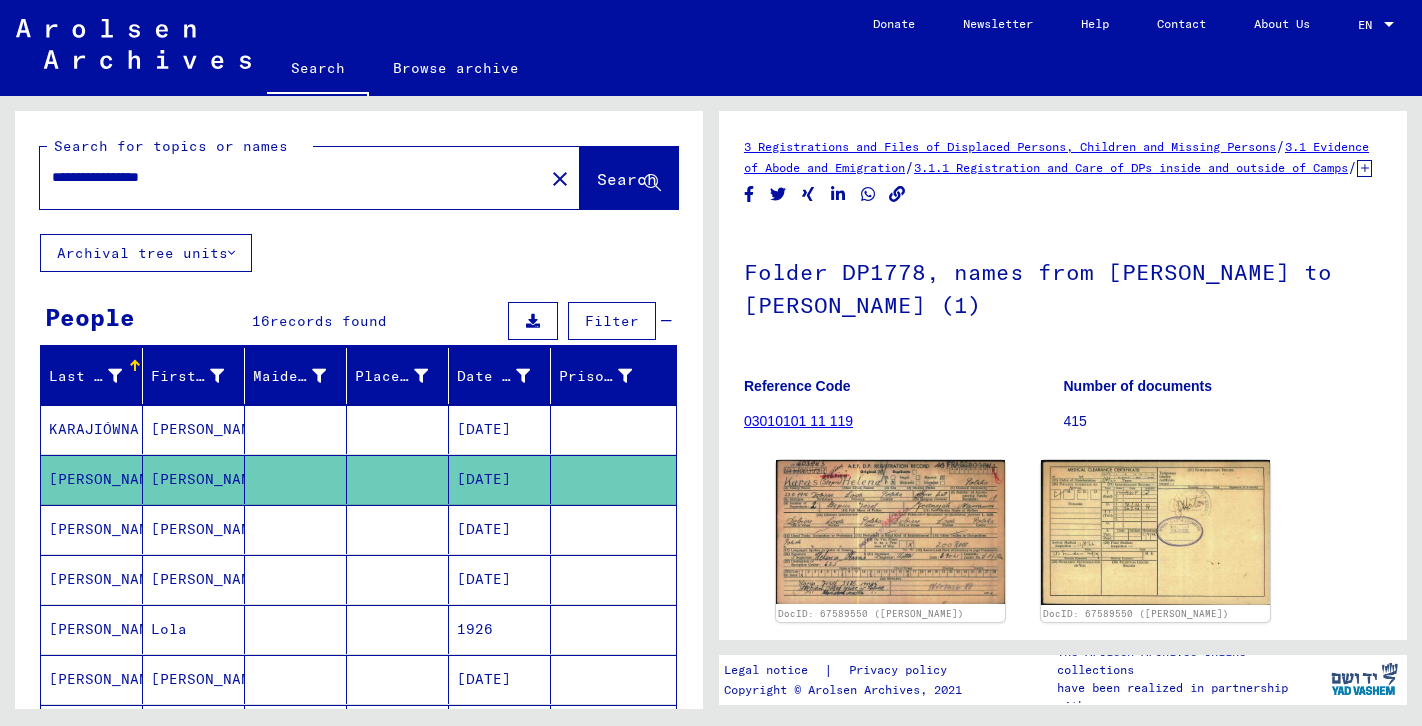 scroll, scrollTop: 0, scrollLeft: 0, axis: both 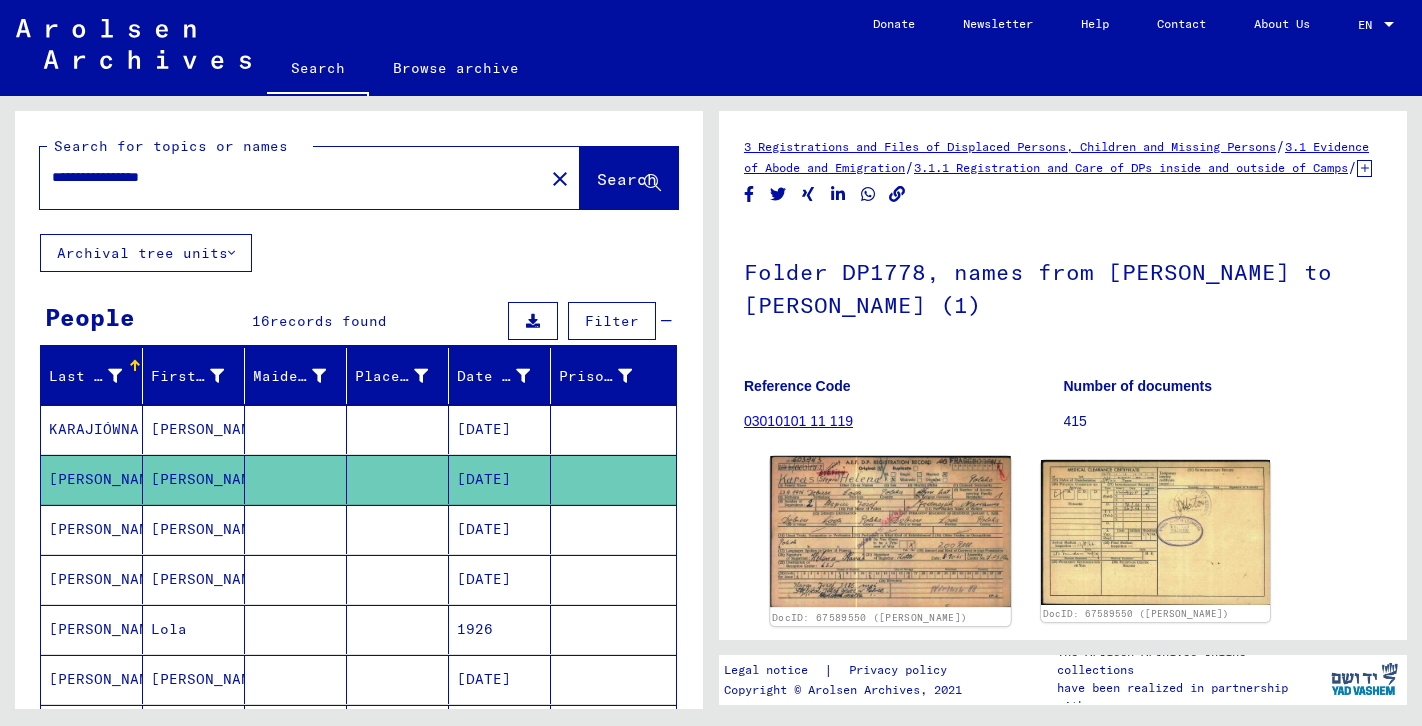 click on "DocID: 67589550 ([PERSON_NAME])" 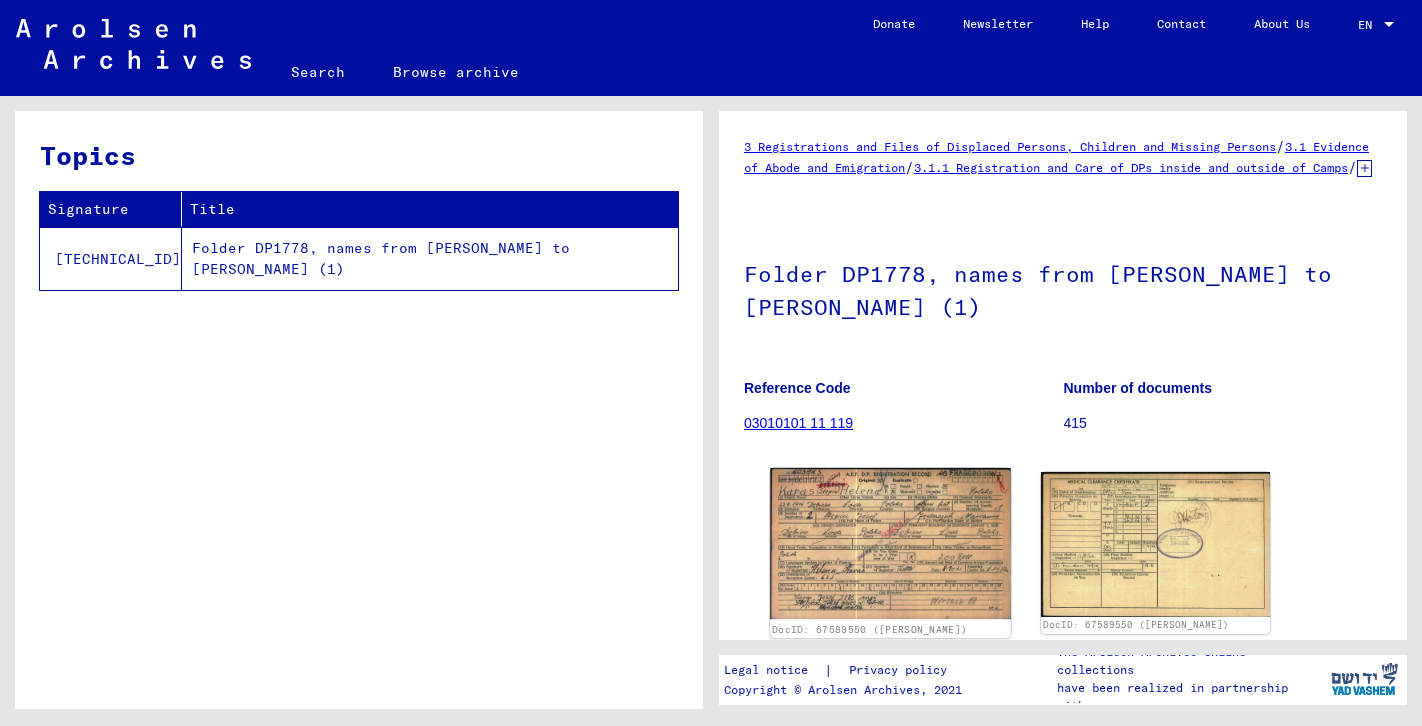scroll, scrollTop: 0, scrollLeft: 0, axis: both 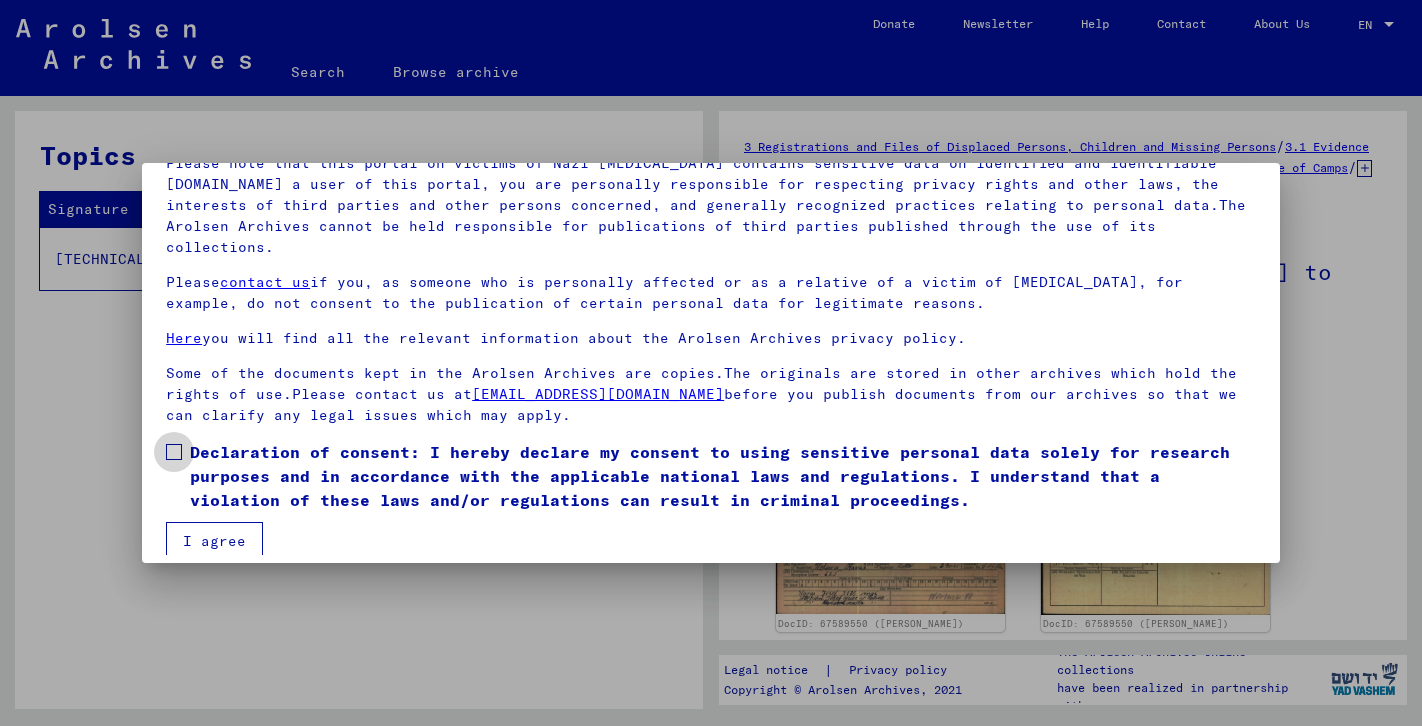 click at bounding box center [174, 452] 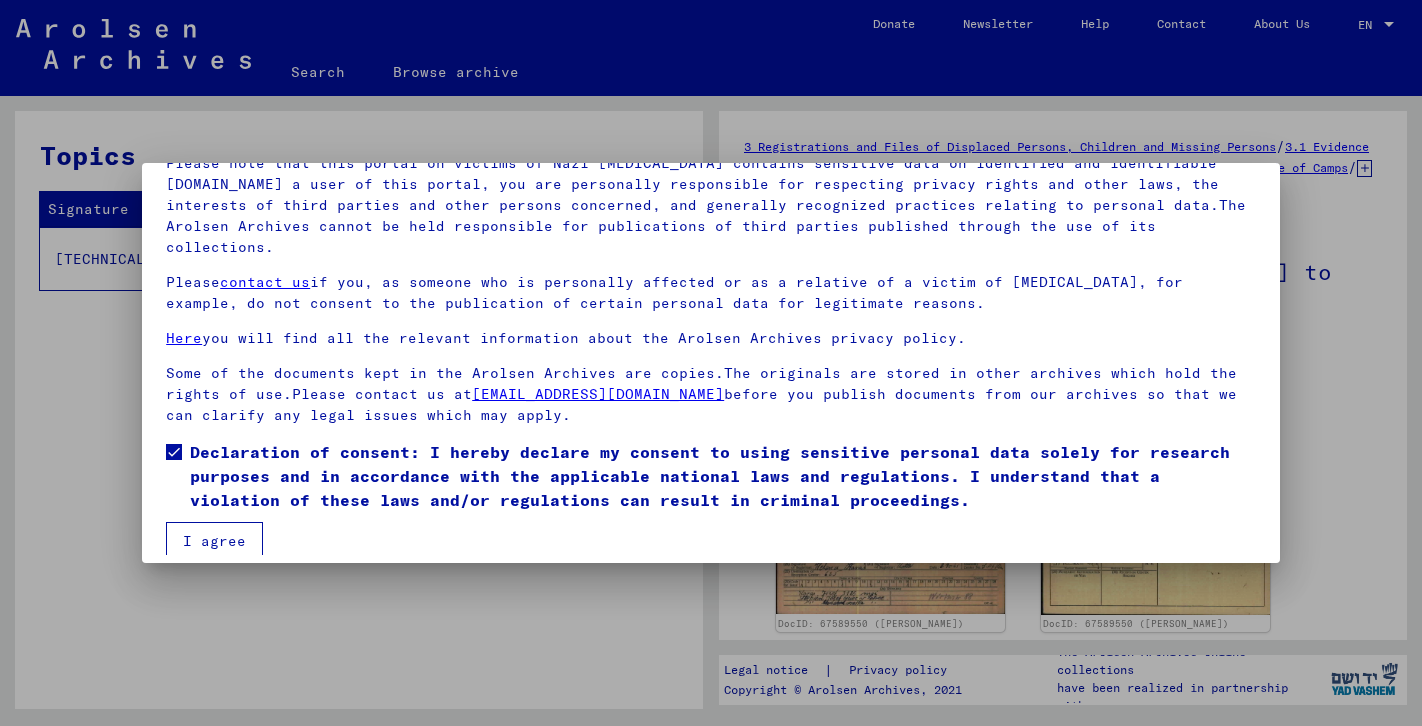 click on "I agree" at bounding box center (214, 541) 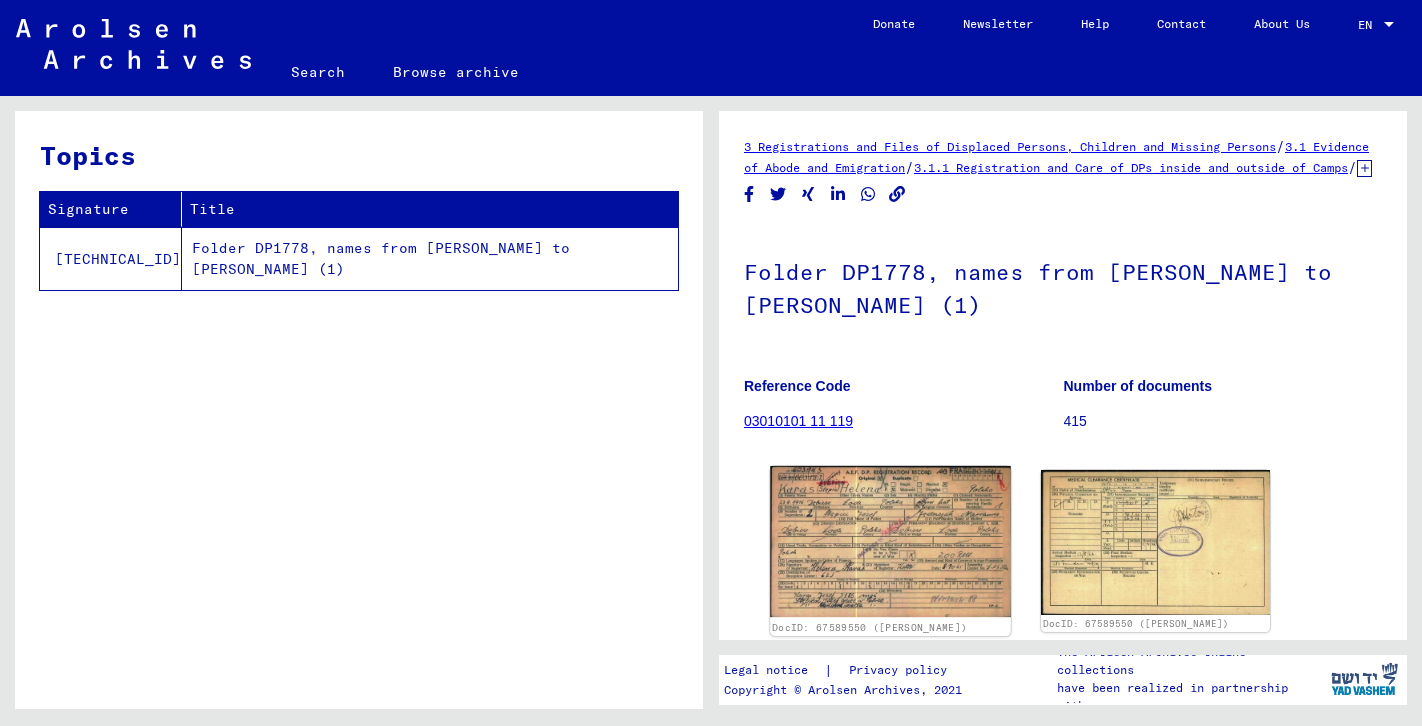 click 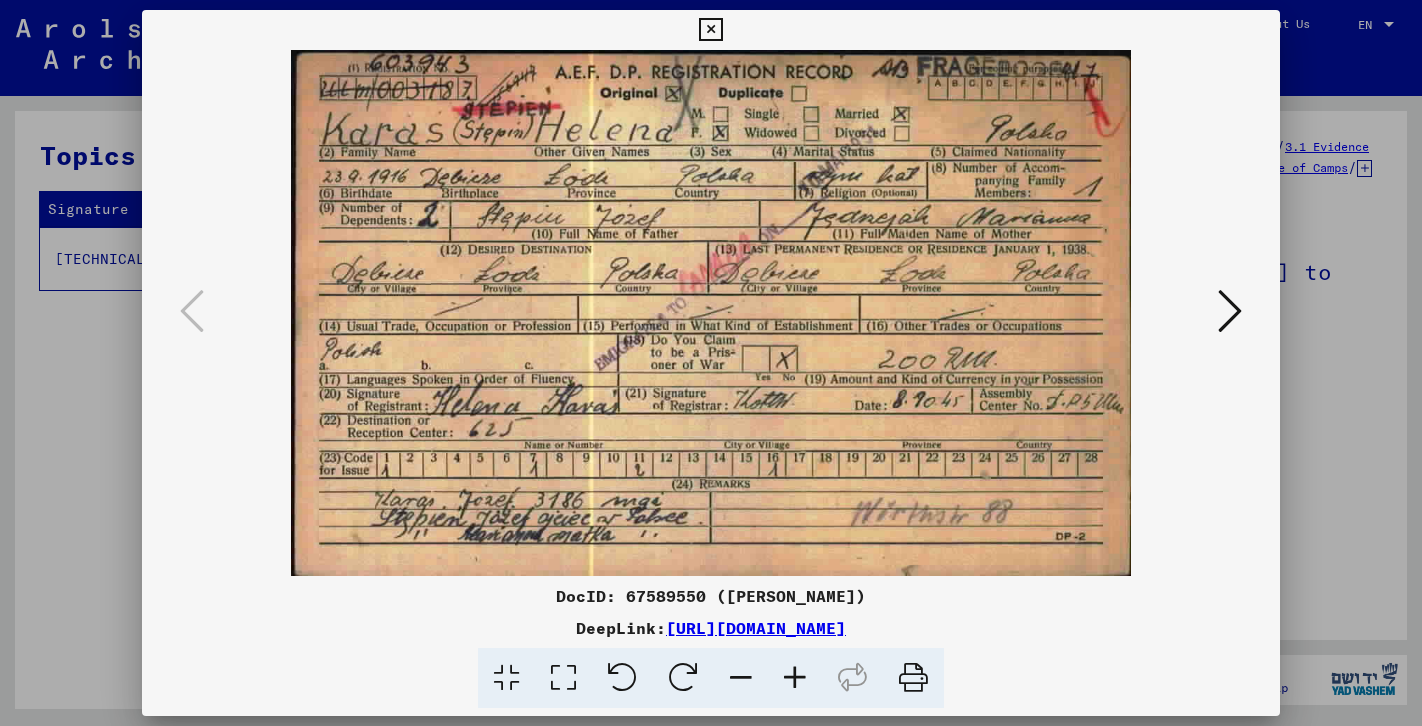 click at bounding box center [711, 363] 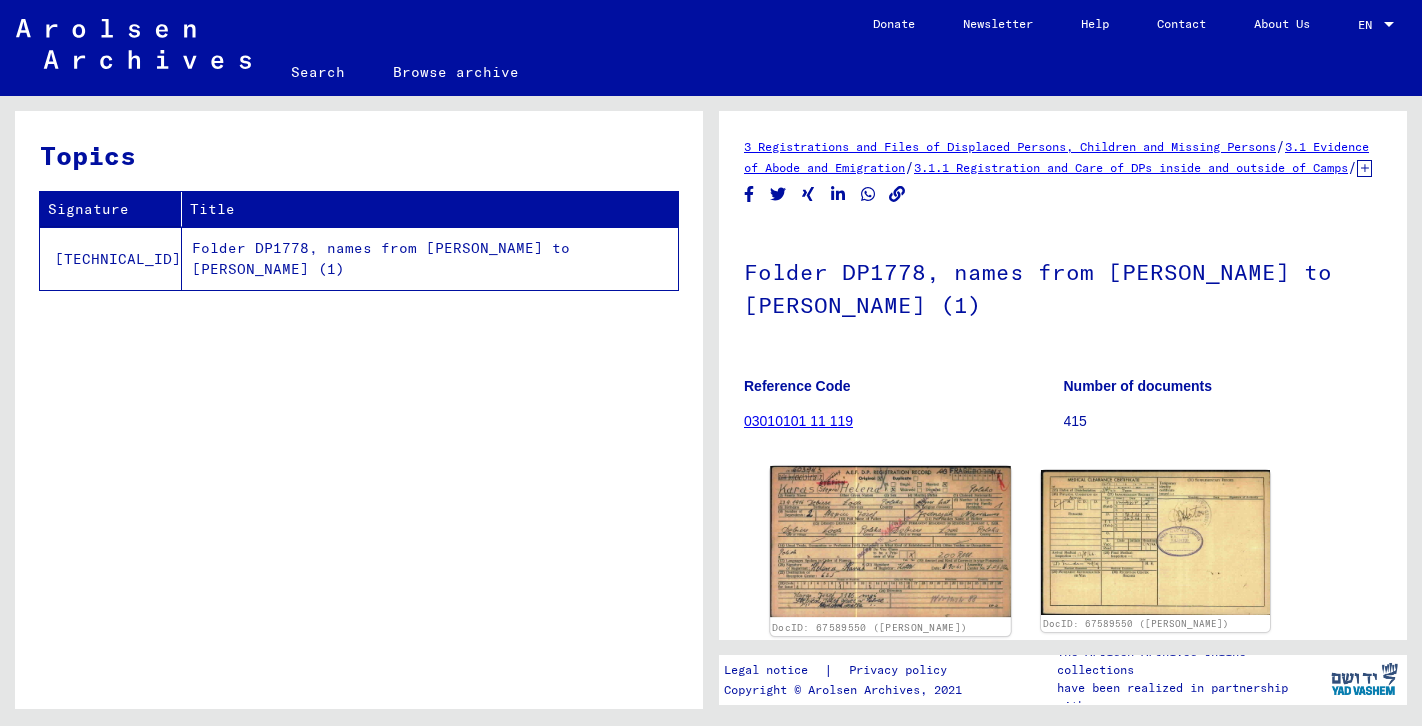 click 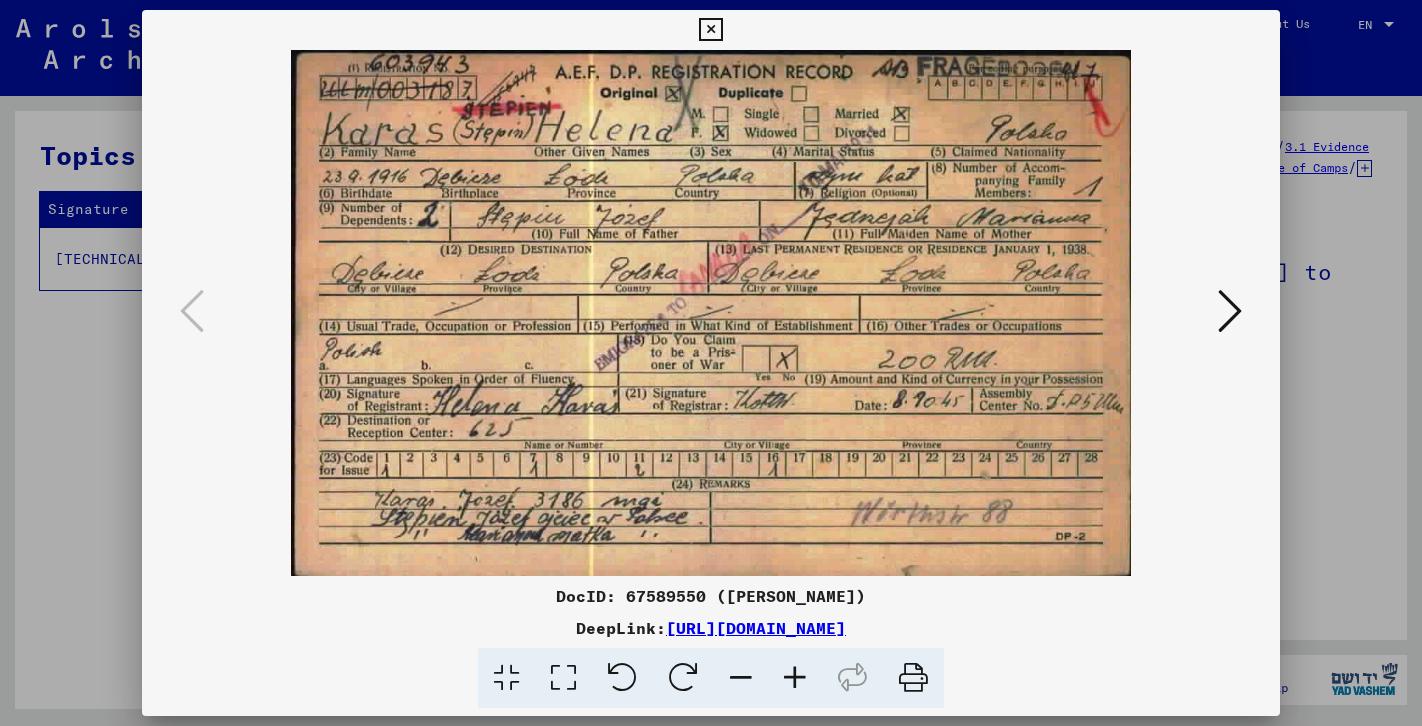 click at bounding box center (711, 363) 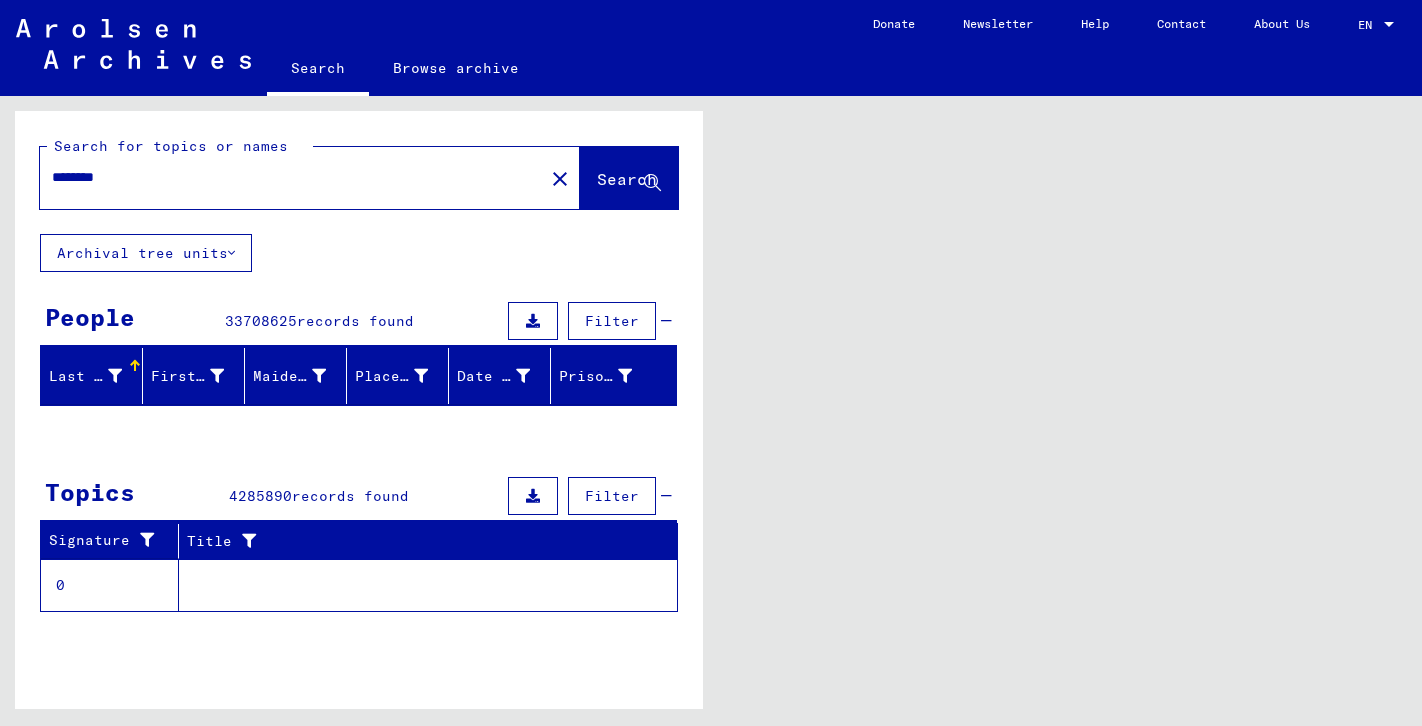 scroll, scrollTop: 0, scrollLeft: 0, axis: both 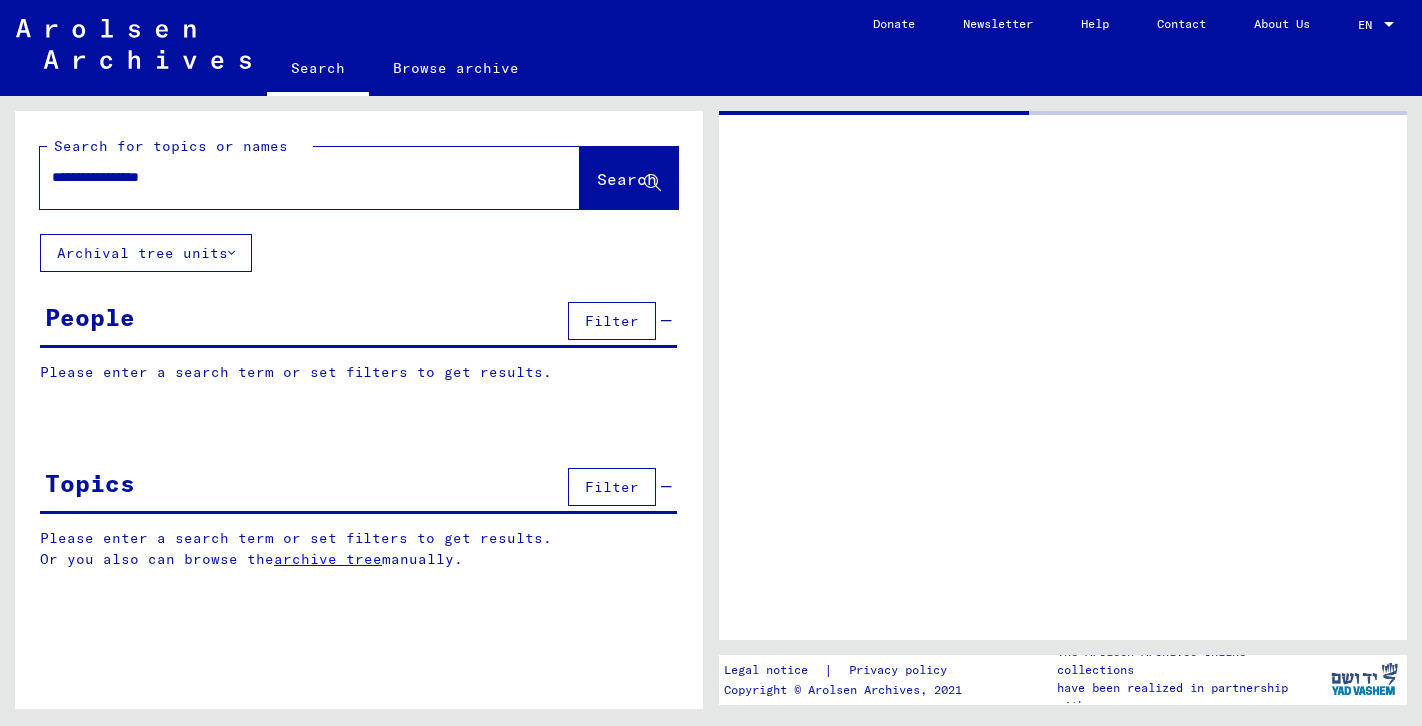 type on "********" 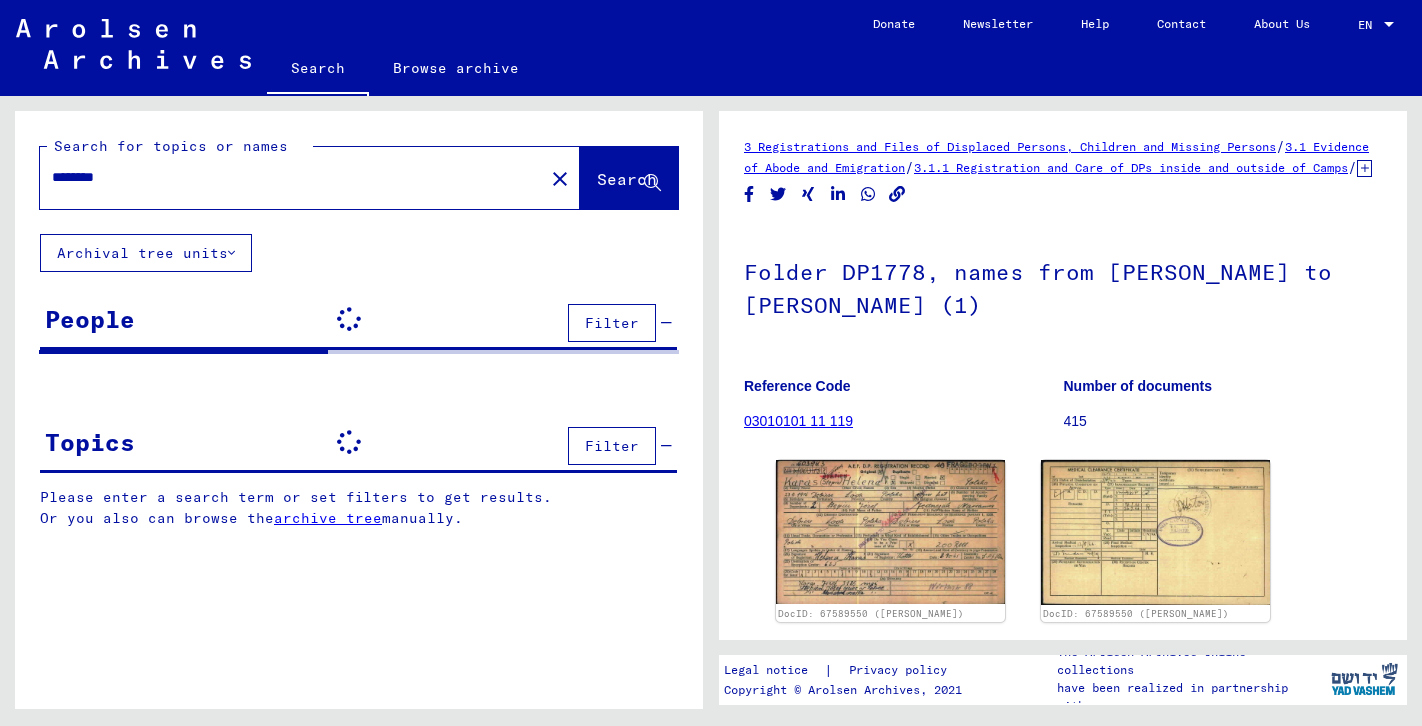 scroll, scrollTop: 0, scrollLeft: 0, axis: both 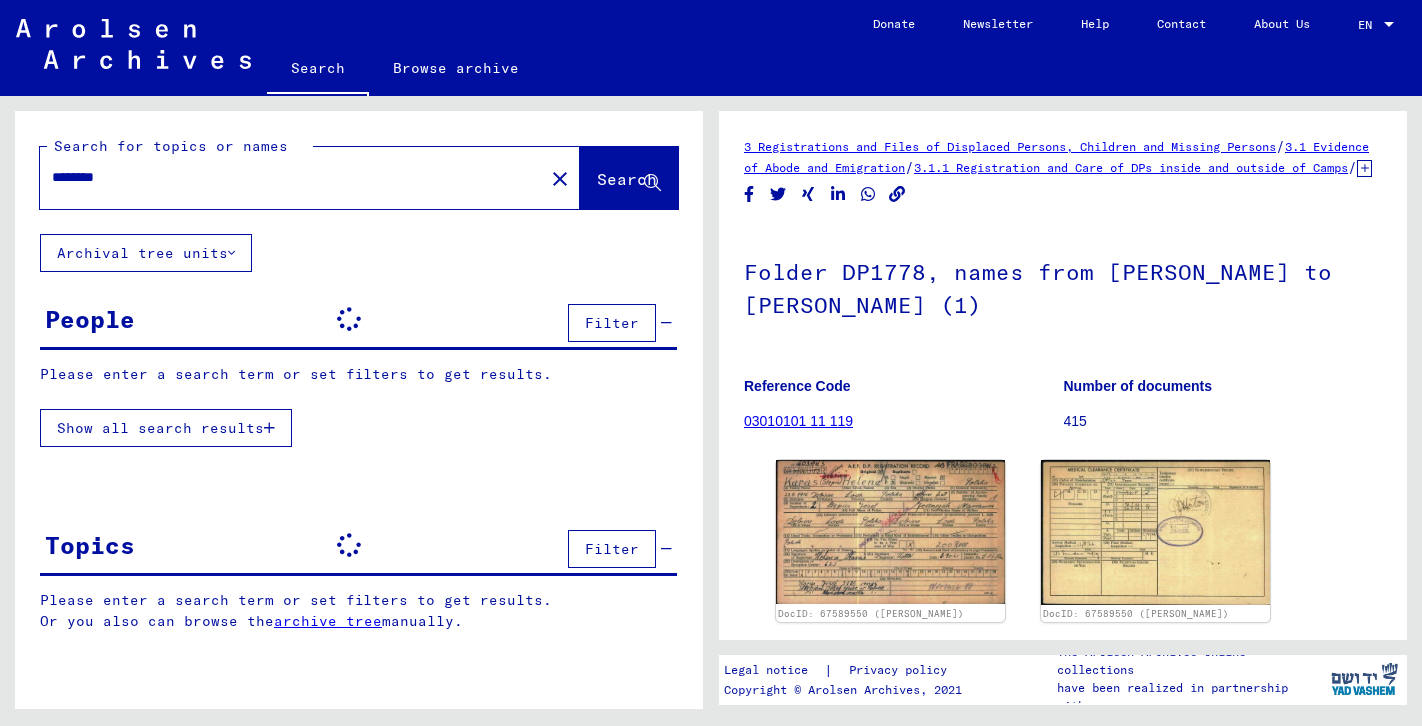 click on "close" 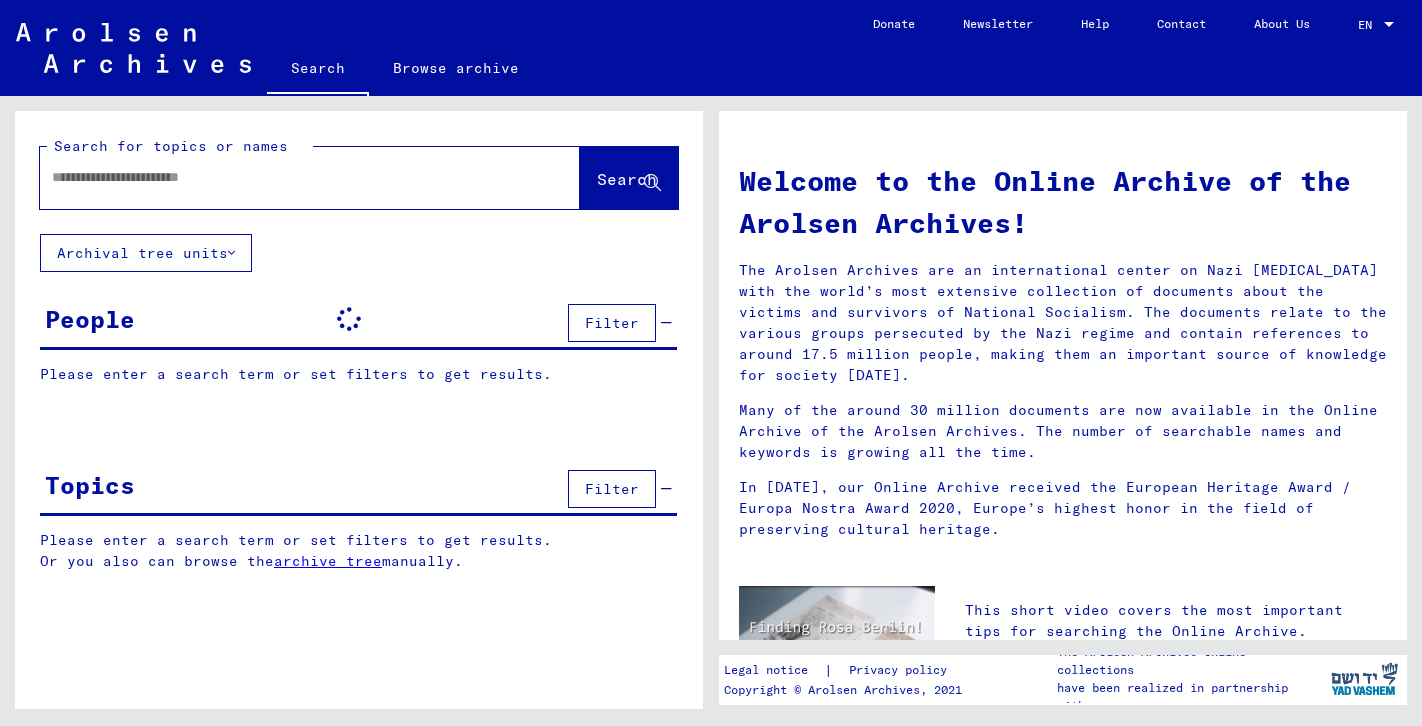 click at bounding box center [286, 177] 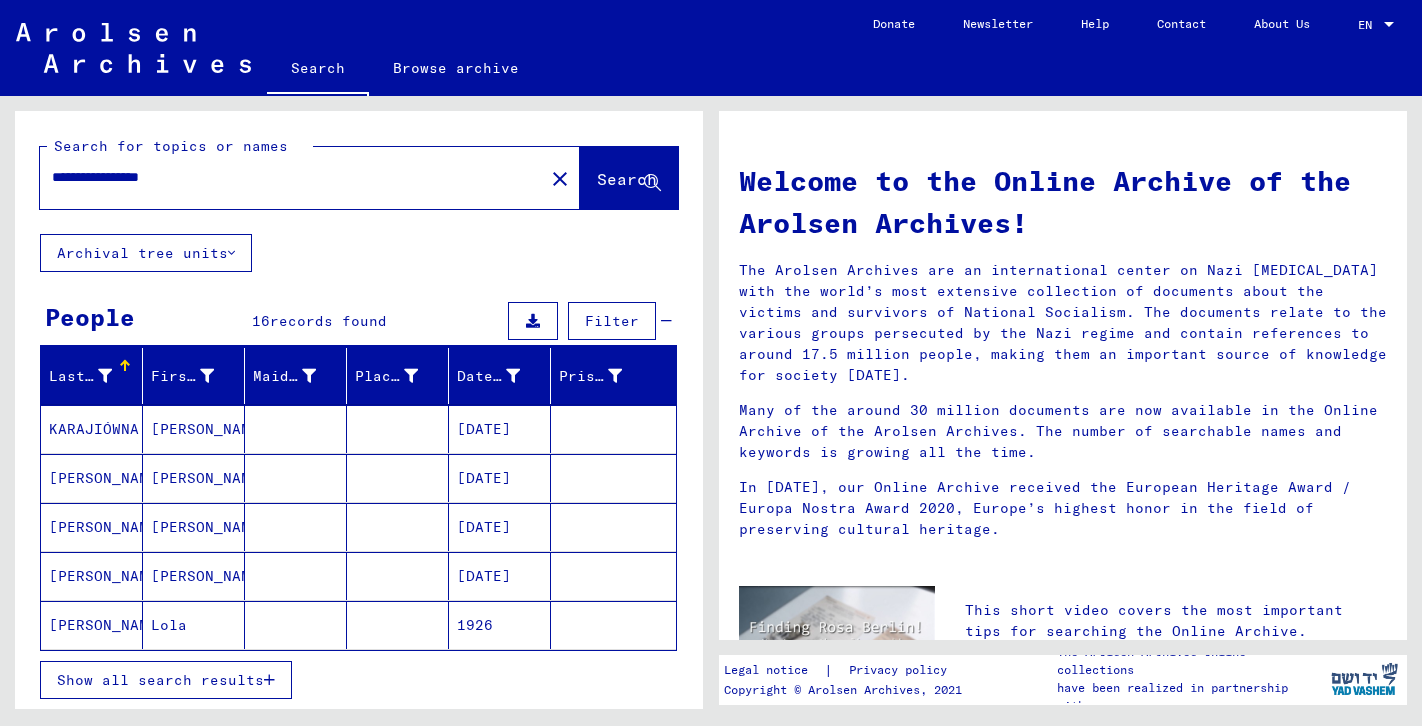 click on "Show all search results" at bounding box center (166, 680) 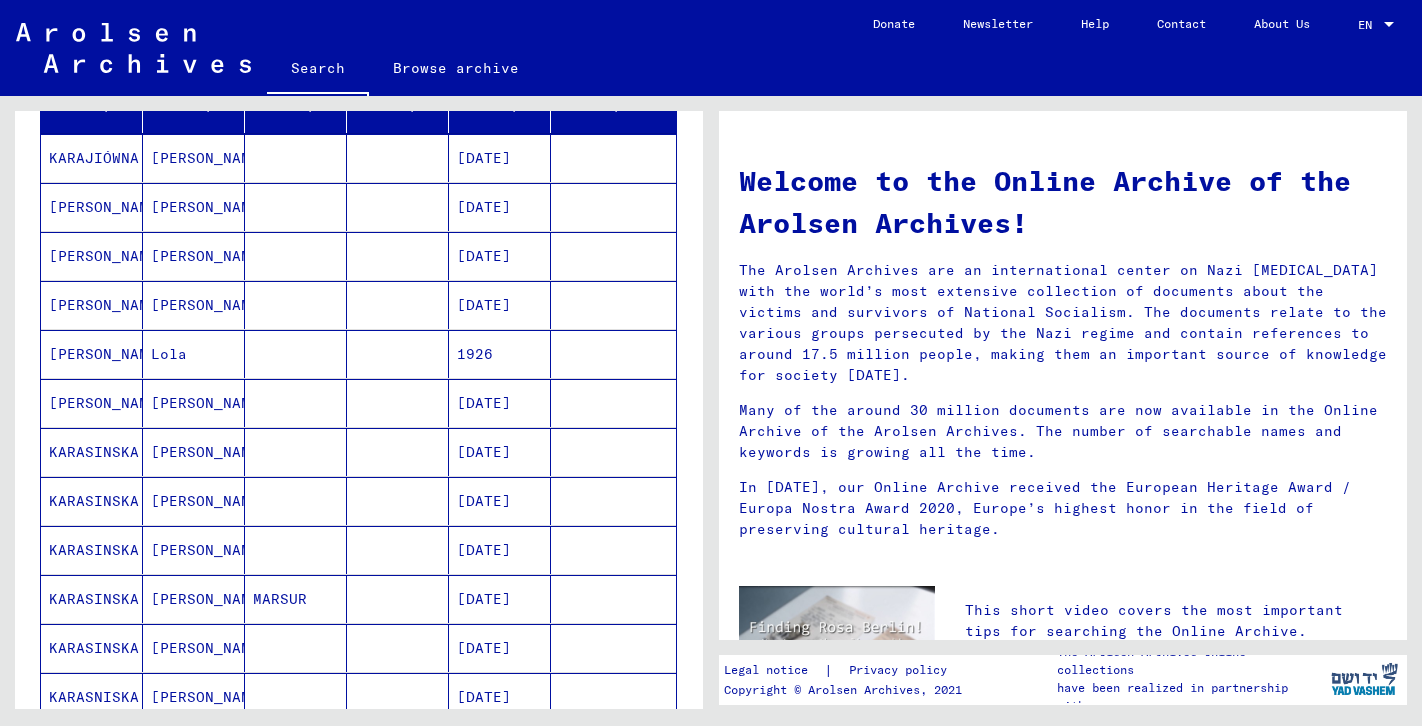 scroll, scrollTop: 282, scrollLeft: 0, axis: vertical 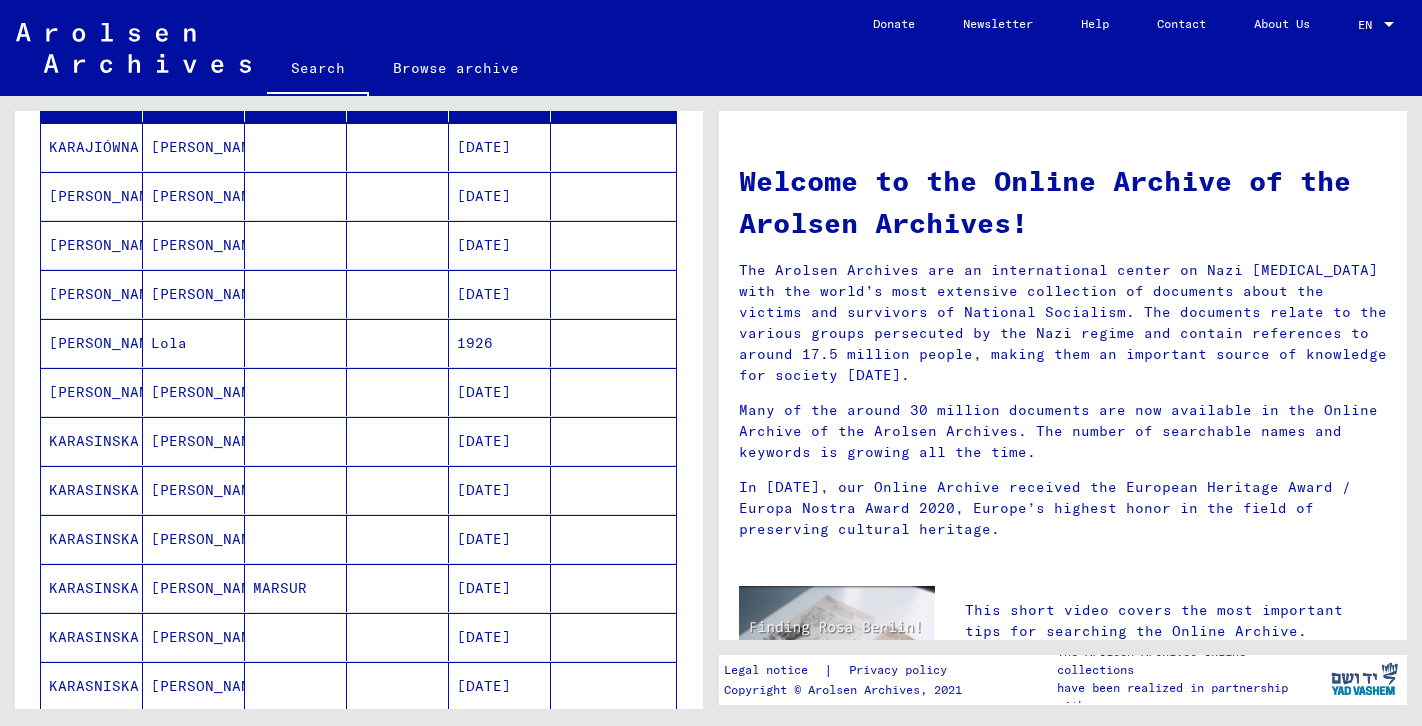 click at bounding box center [296, 588] 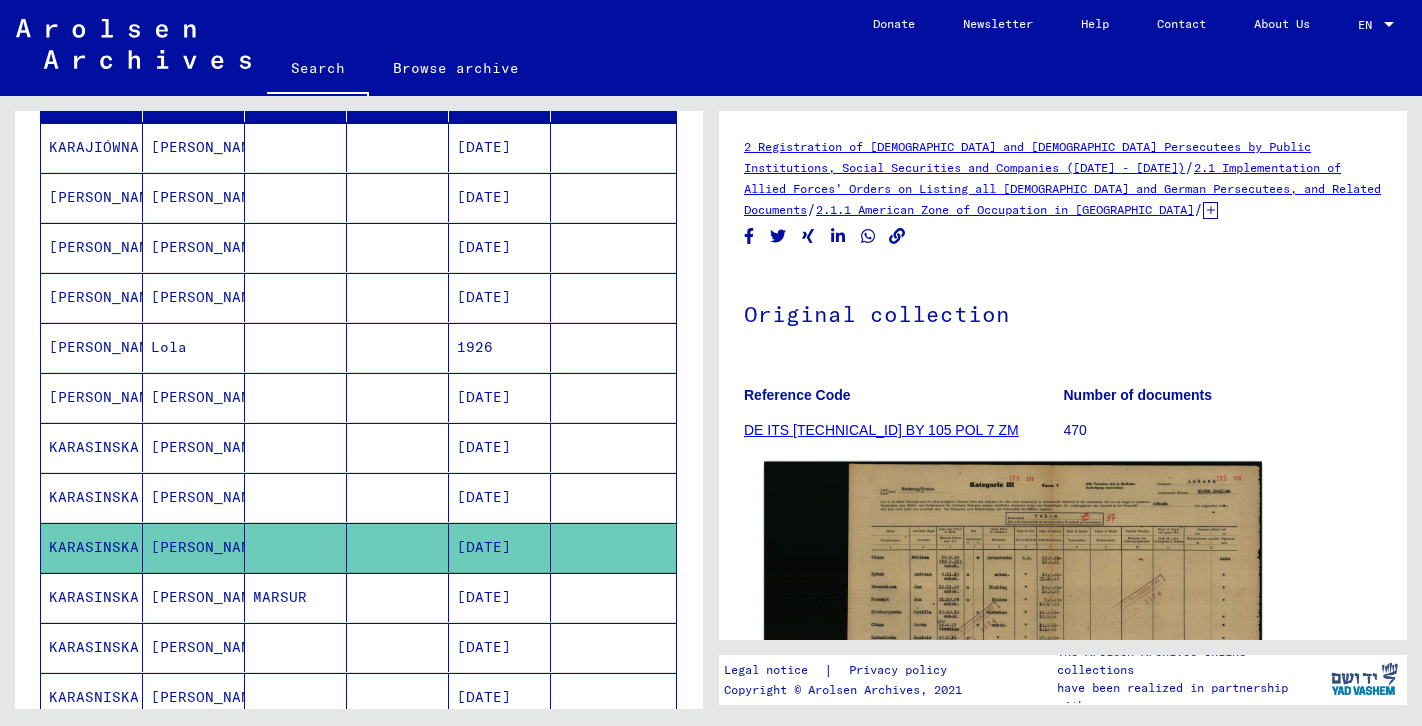 scroll, scrollTop: 0, scrollLeft: 0, axis: both 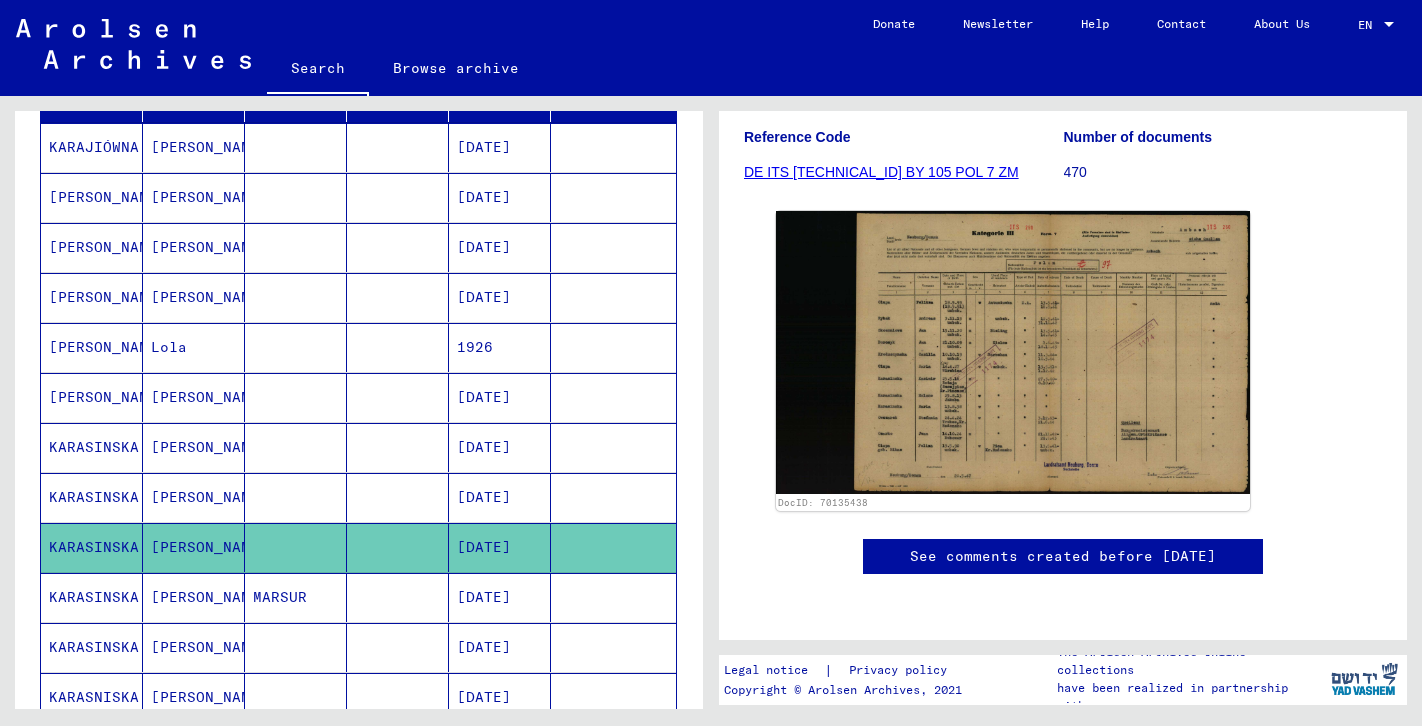 click at bounding box center (398, 647) 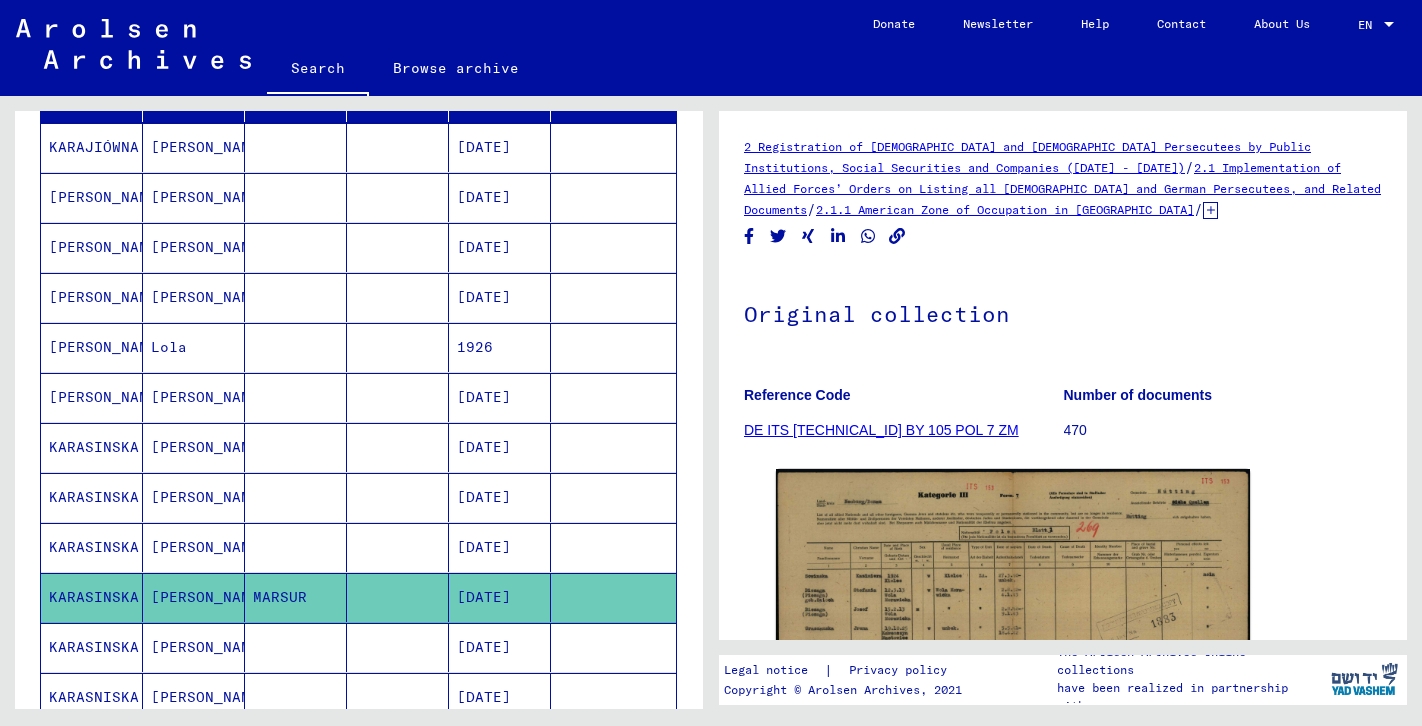 scroll, scrollTop: 0, scrollLeft: 0, axis: both 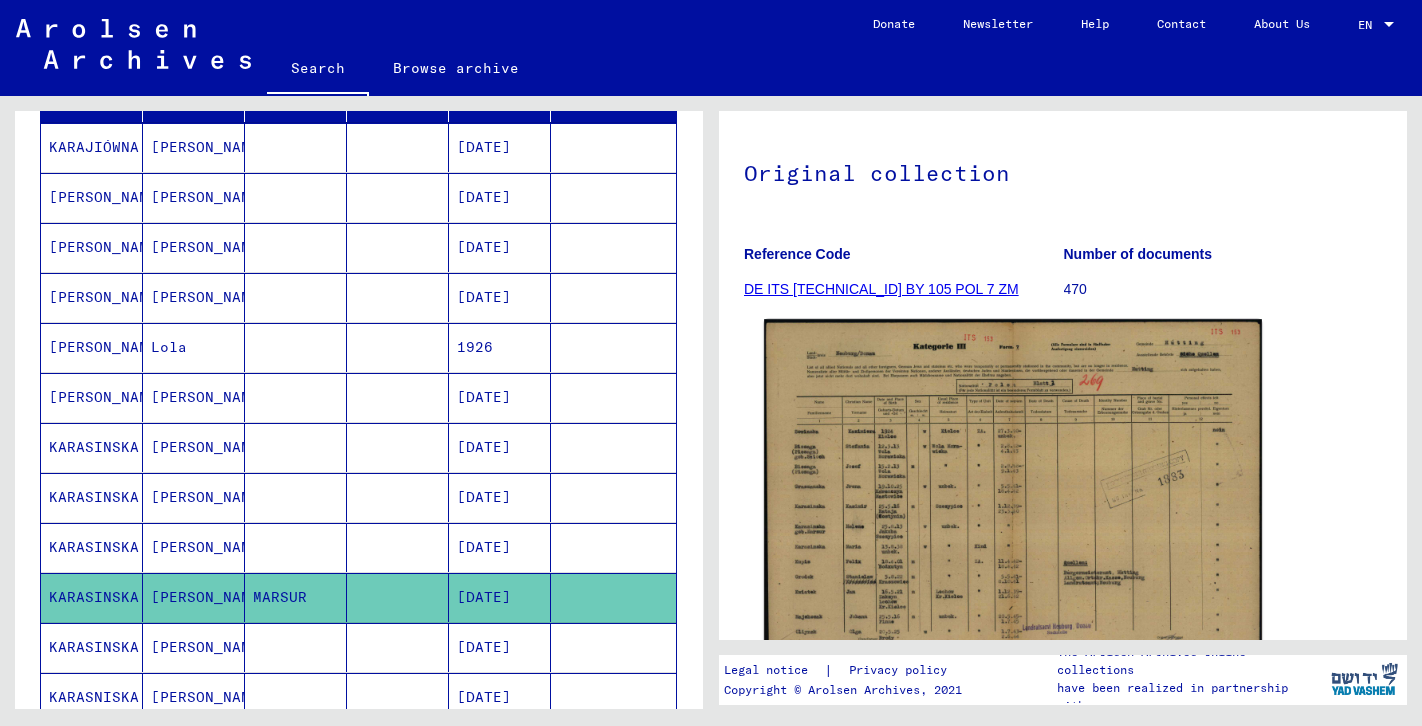 click 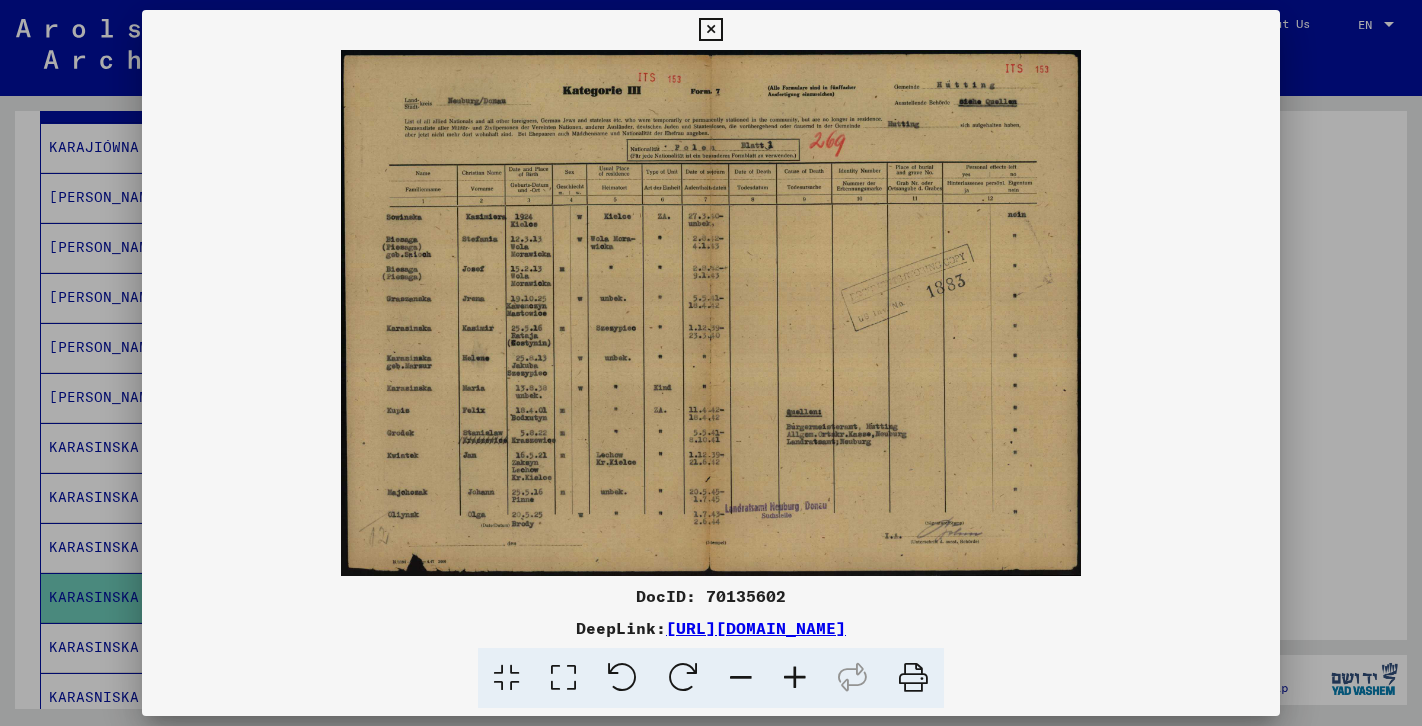 click at bounding box center [795, 678] 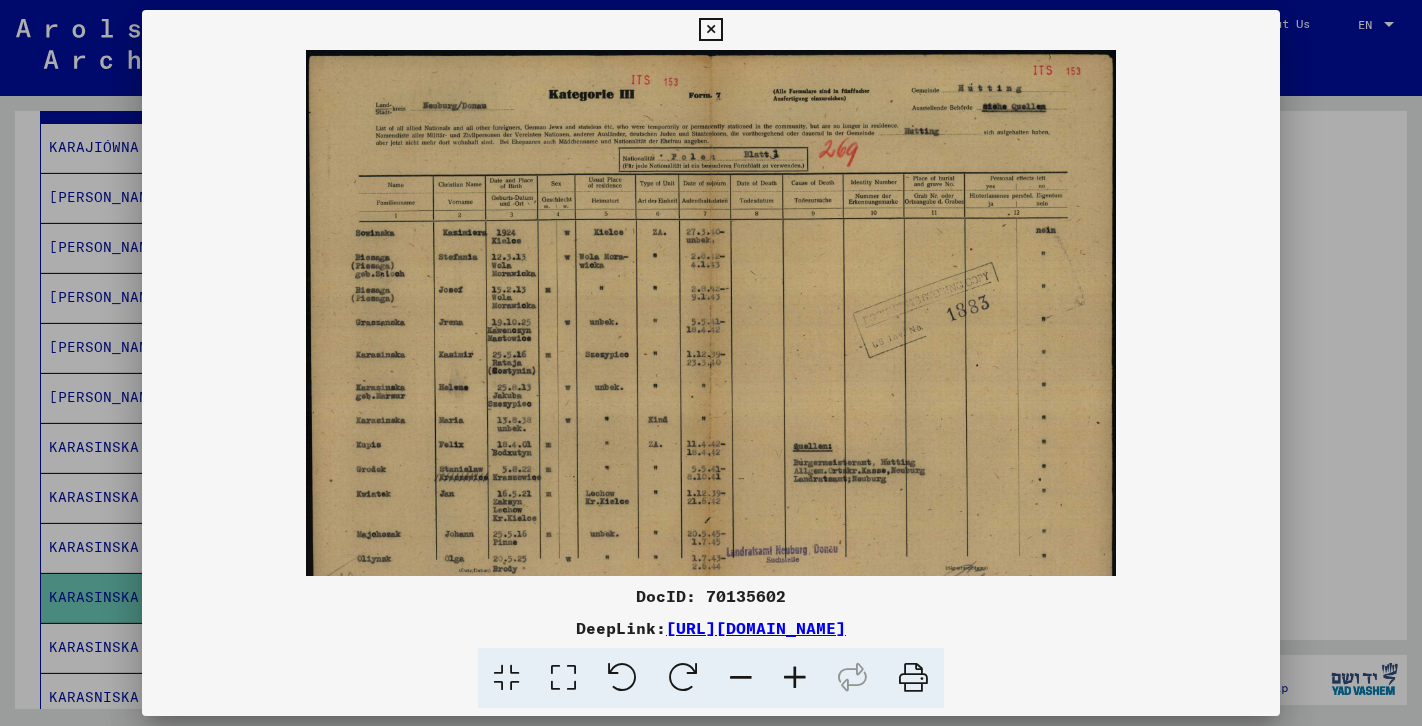 click at bounding box center [795, 678] 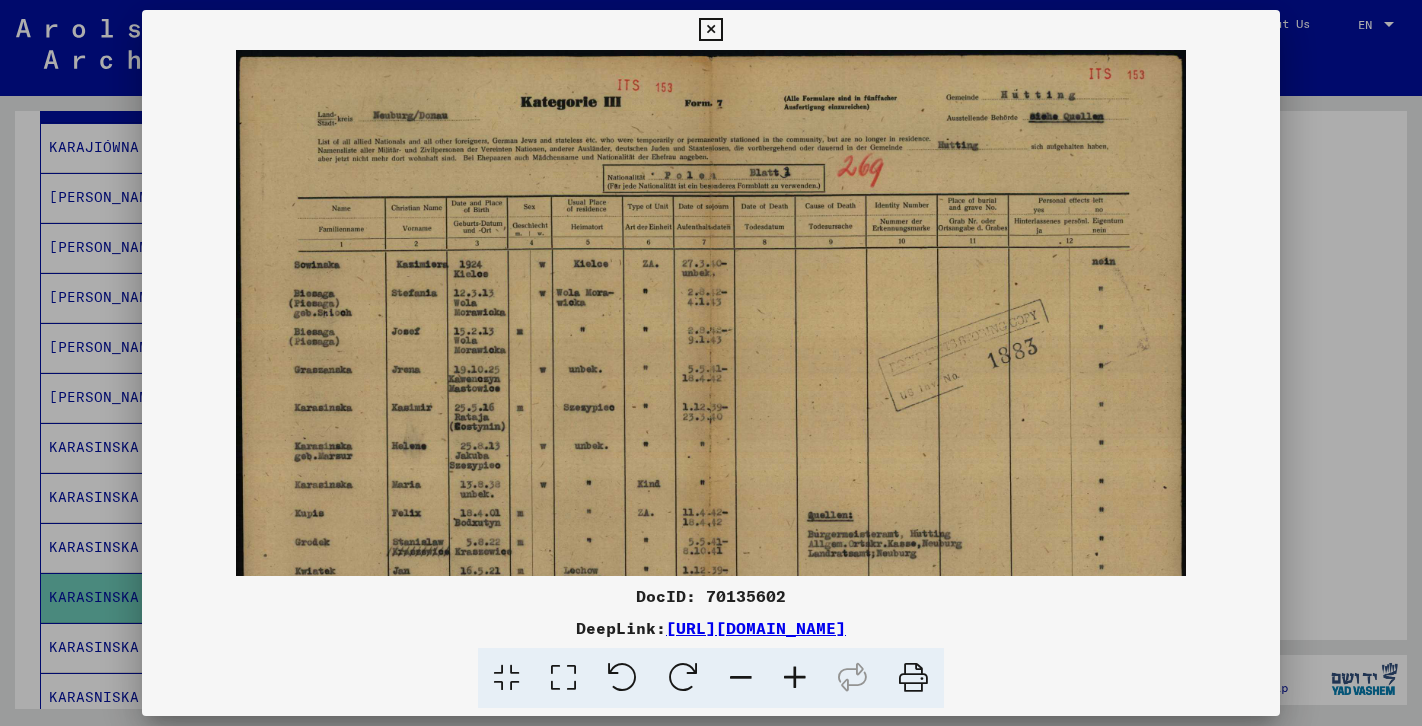 click at bounding box center (795, 678) 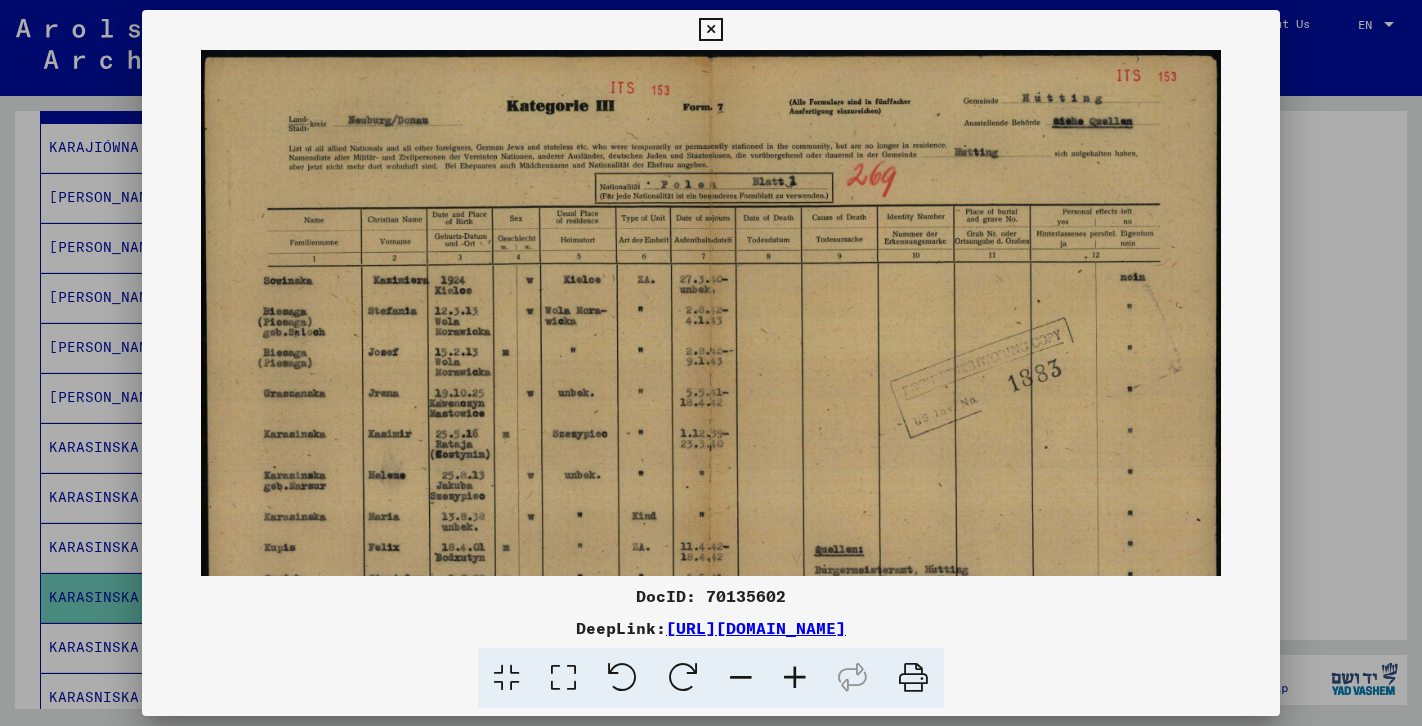 click at bounding box center (795, 678) 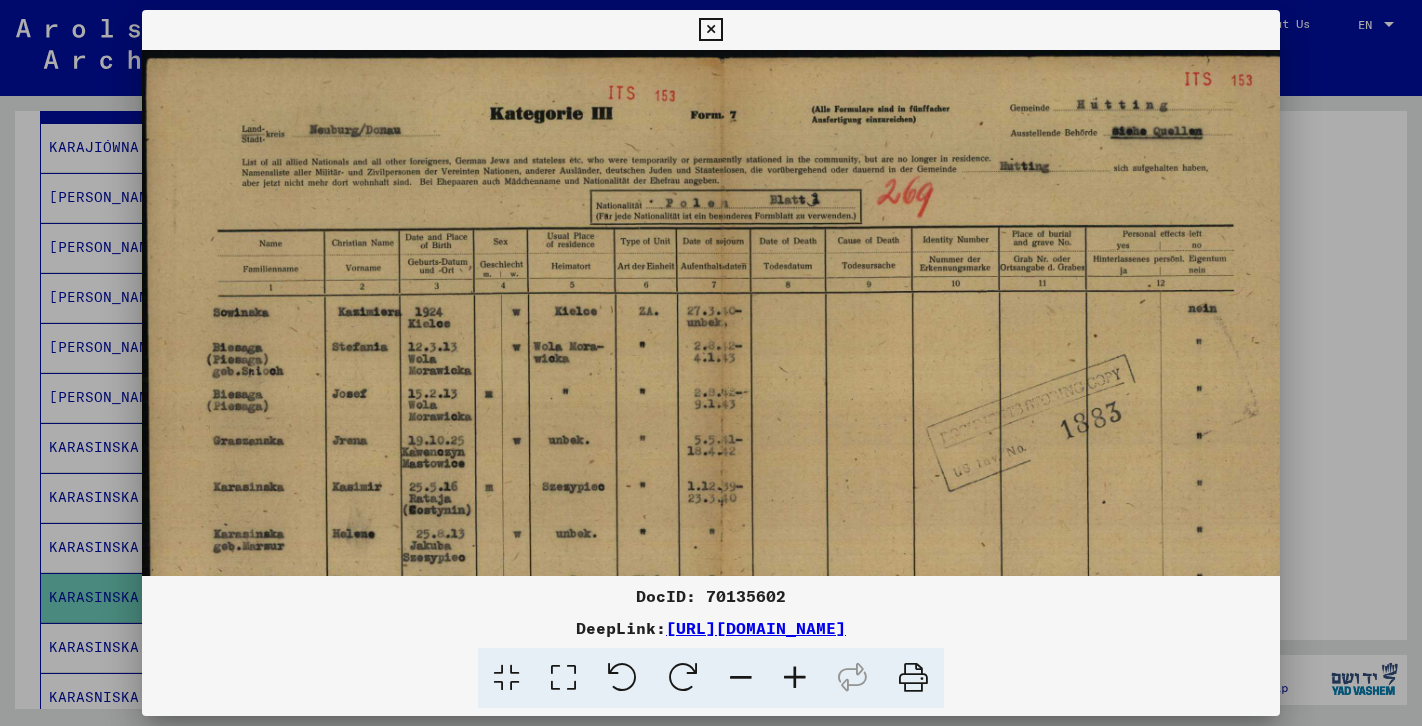 click at bounding box center [795, 678] 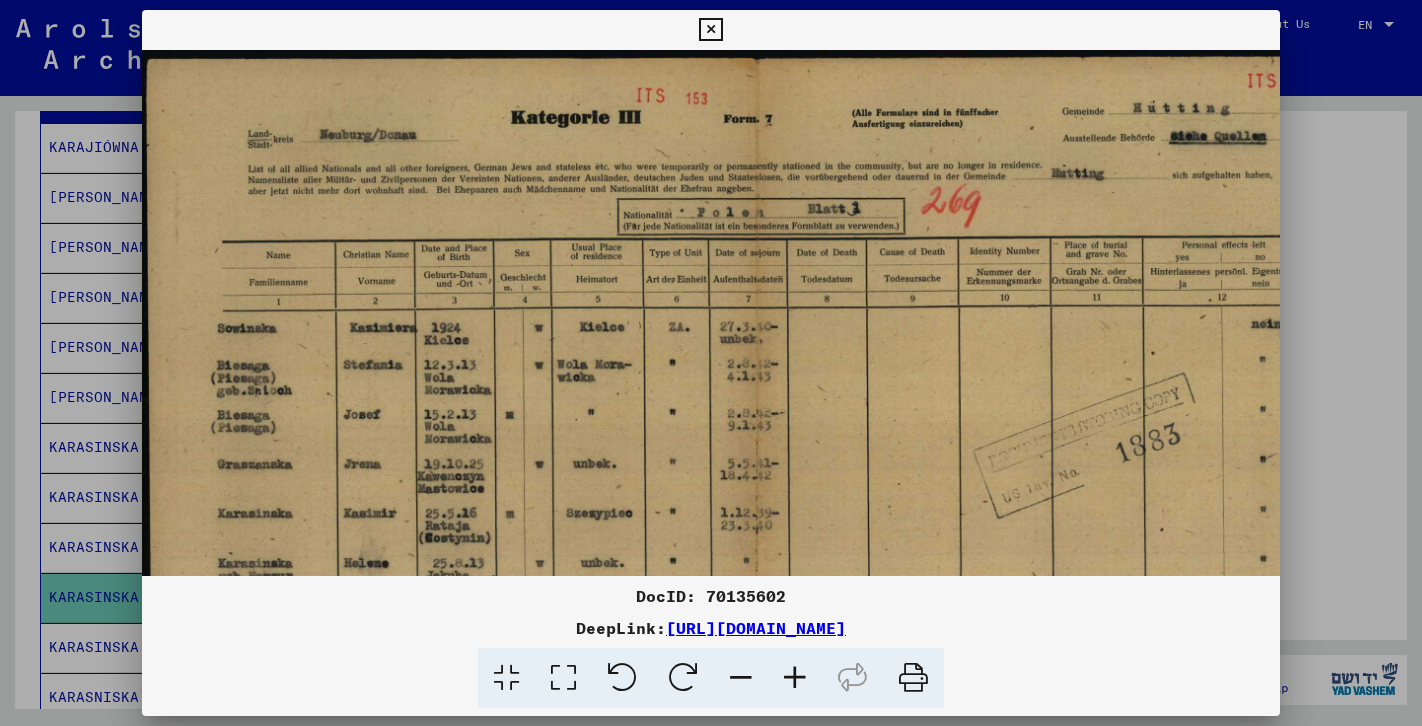 click at bounding box center [795, 678] 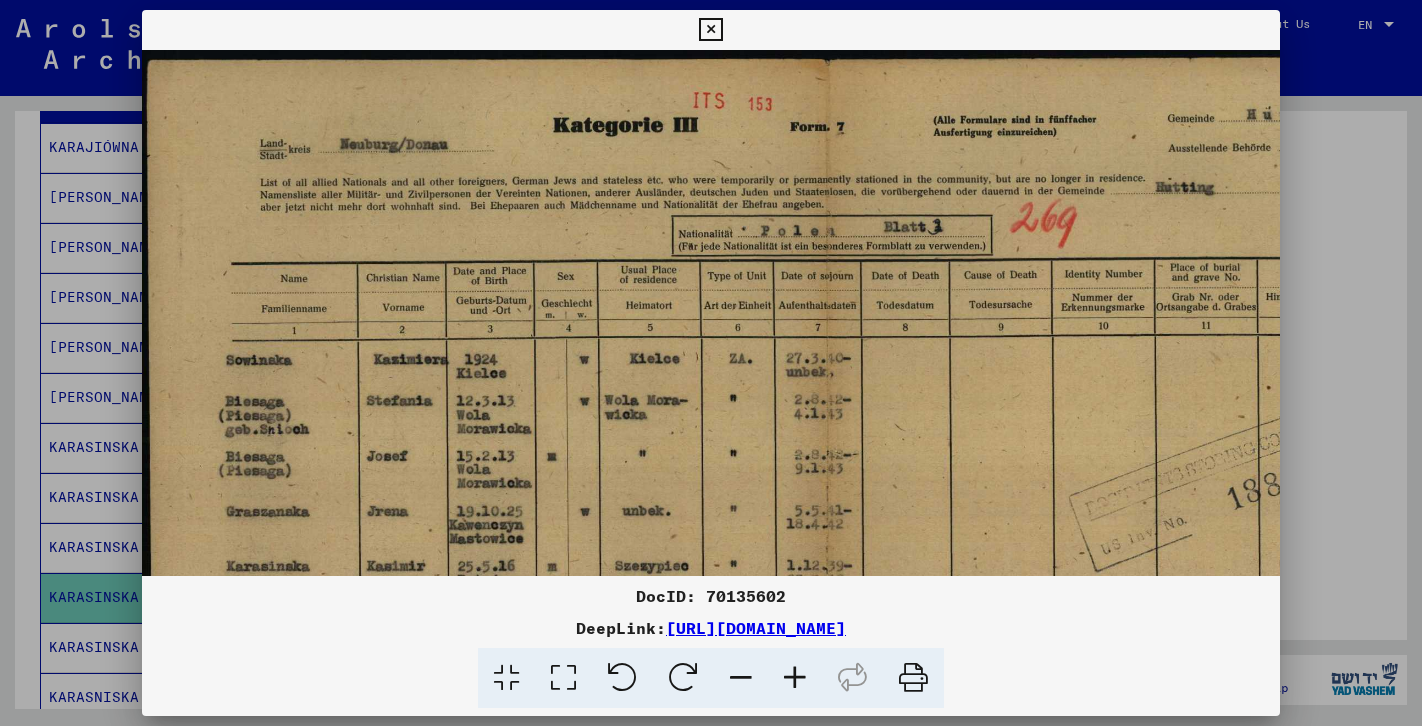click at bounding box center (795, 678) 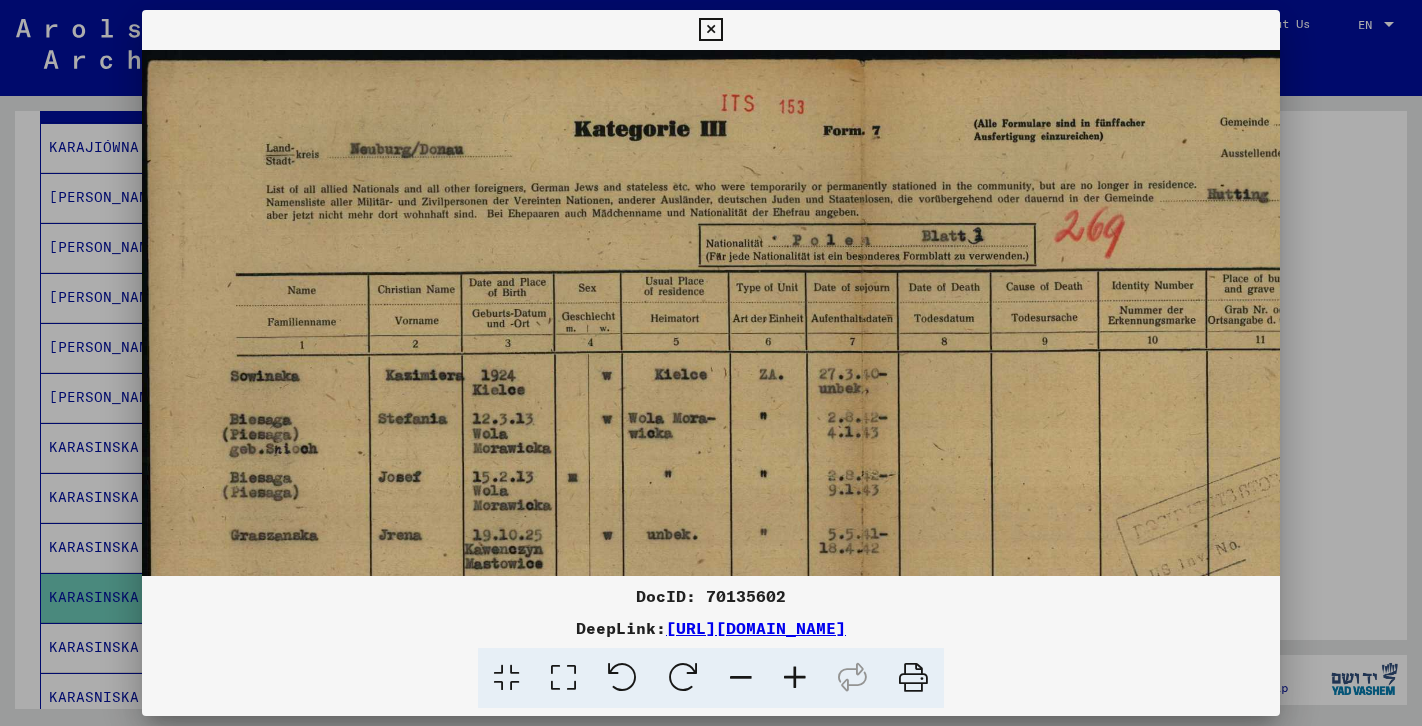 click at bounding box center [795, 678] 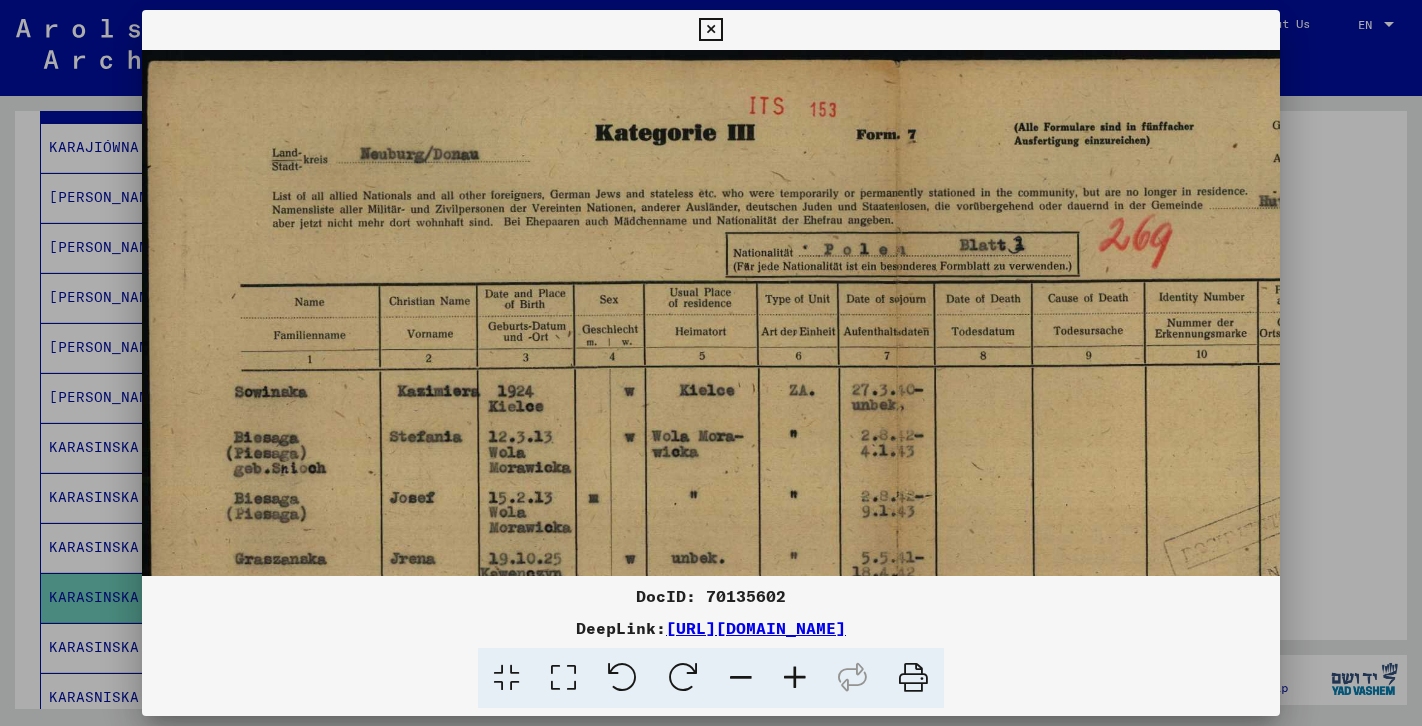 click at bounding box center (795, 678) 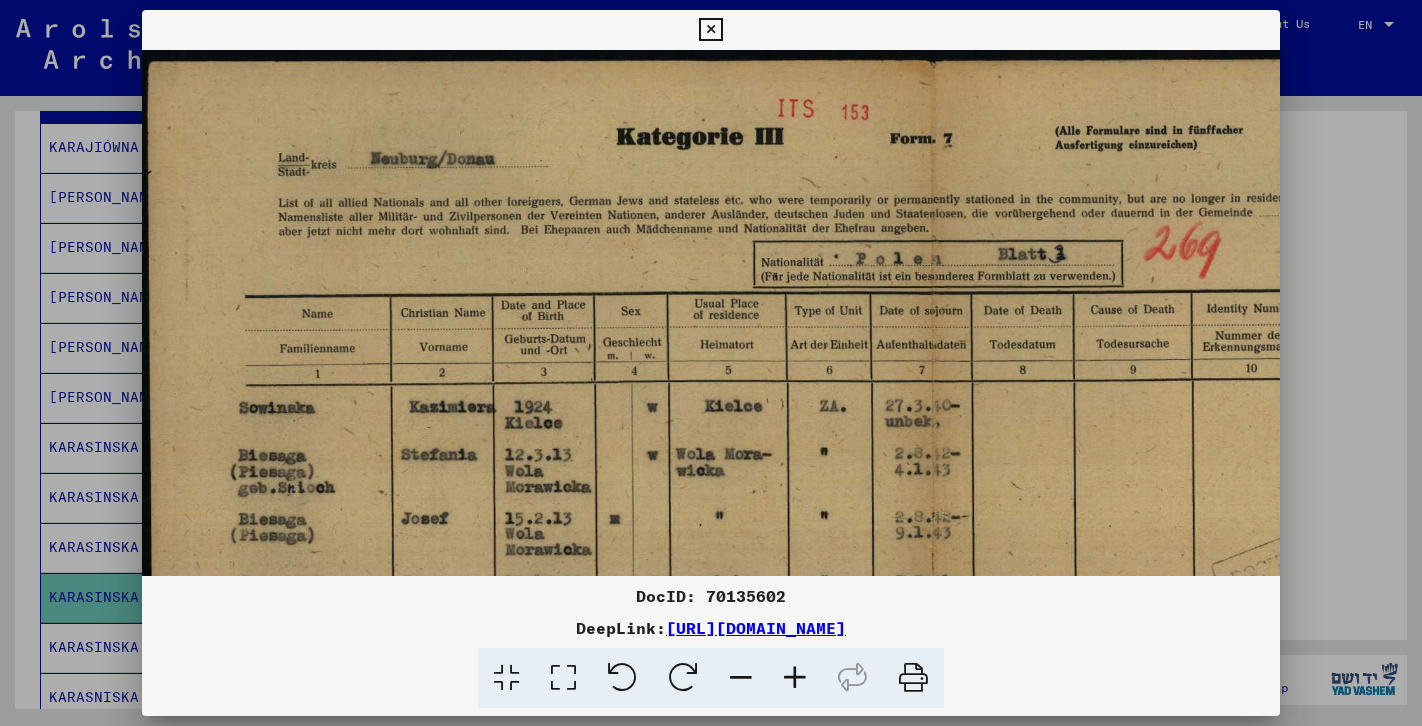 click at bounding box center [795, 678] 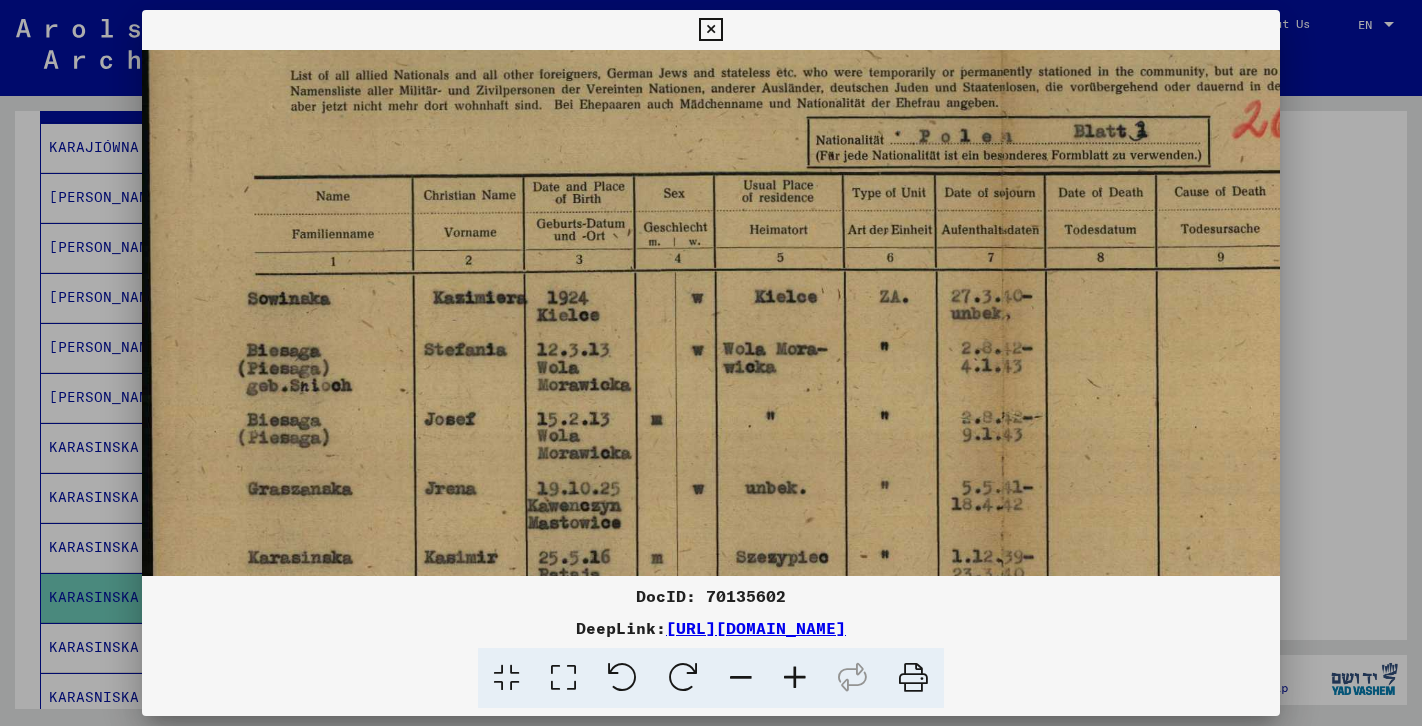 drag, startPoint x: 709, startPoint y: 425, endPoint x: 745, endPoint y: 227, distance: 201.24612 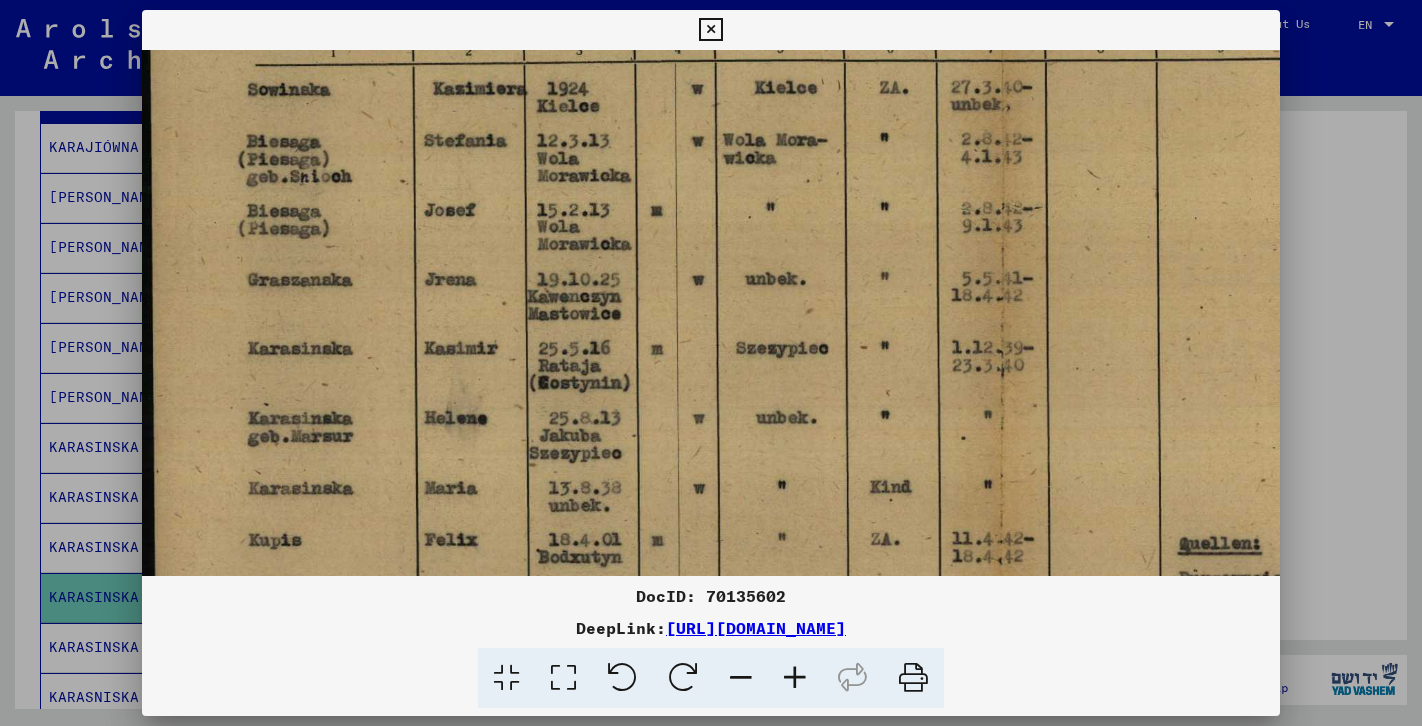 drag, startPoint x: 748, startPoint y: 429, endPoint x: 783, endPoint y: 233, distance: 199.10048 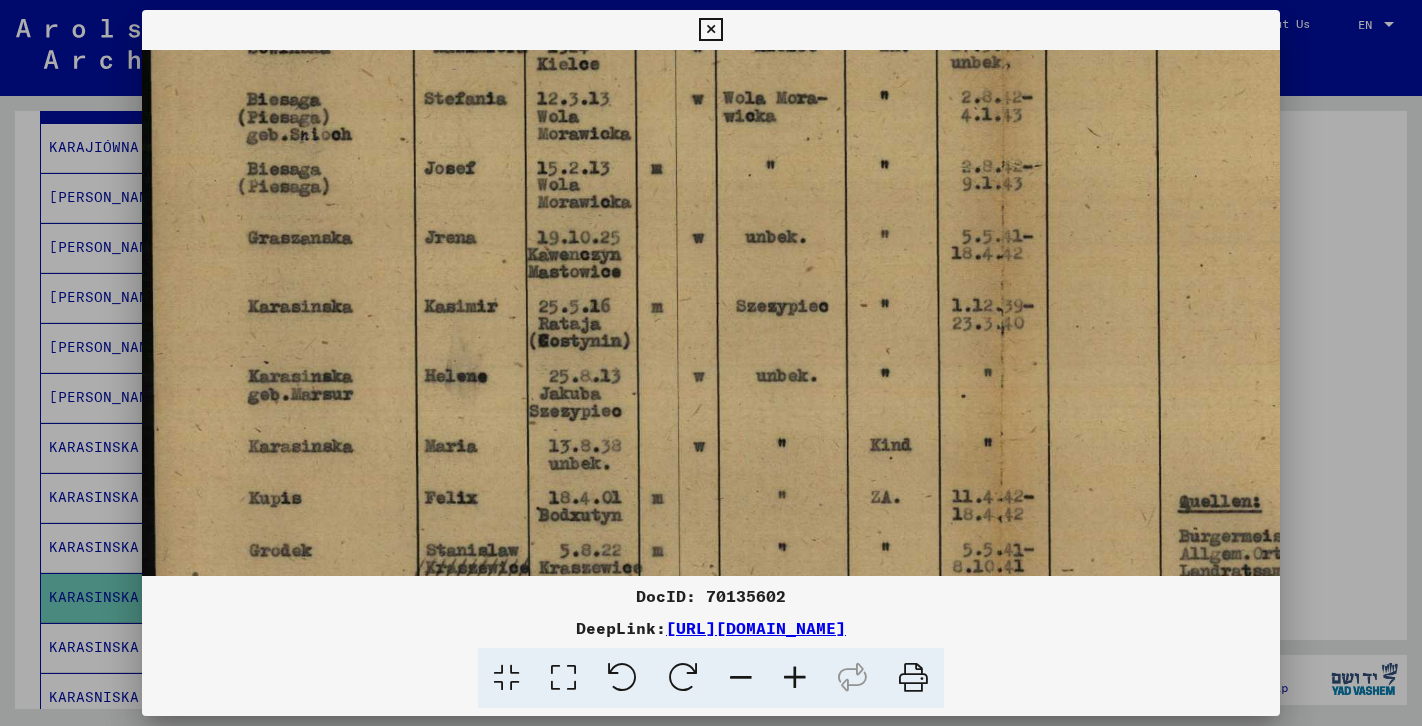 click at bounding box center (711, 363) 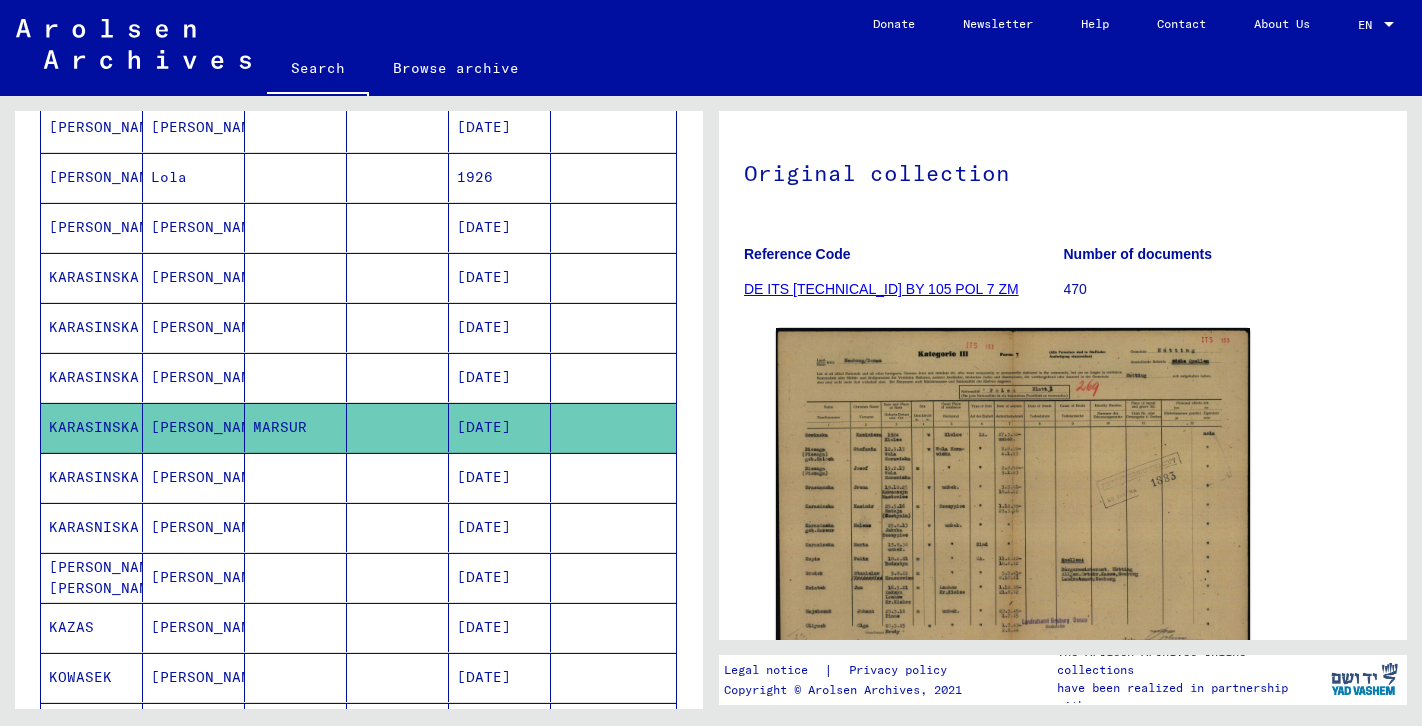 scroll, scrollTop: 458, scrollLeft: 0, axis: vertical 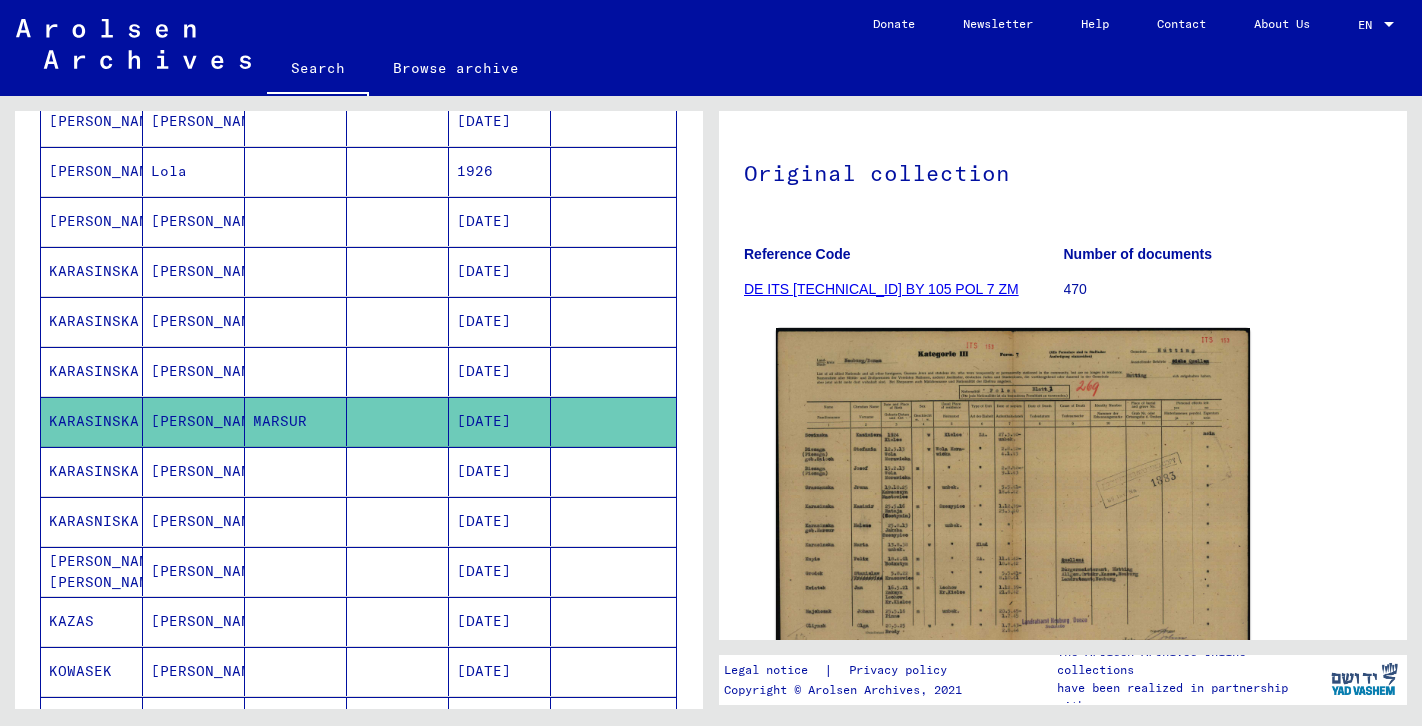 click on "[DATE]" at bounding box center (500, 521) 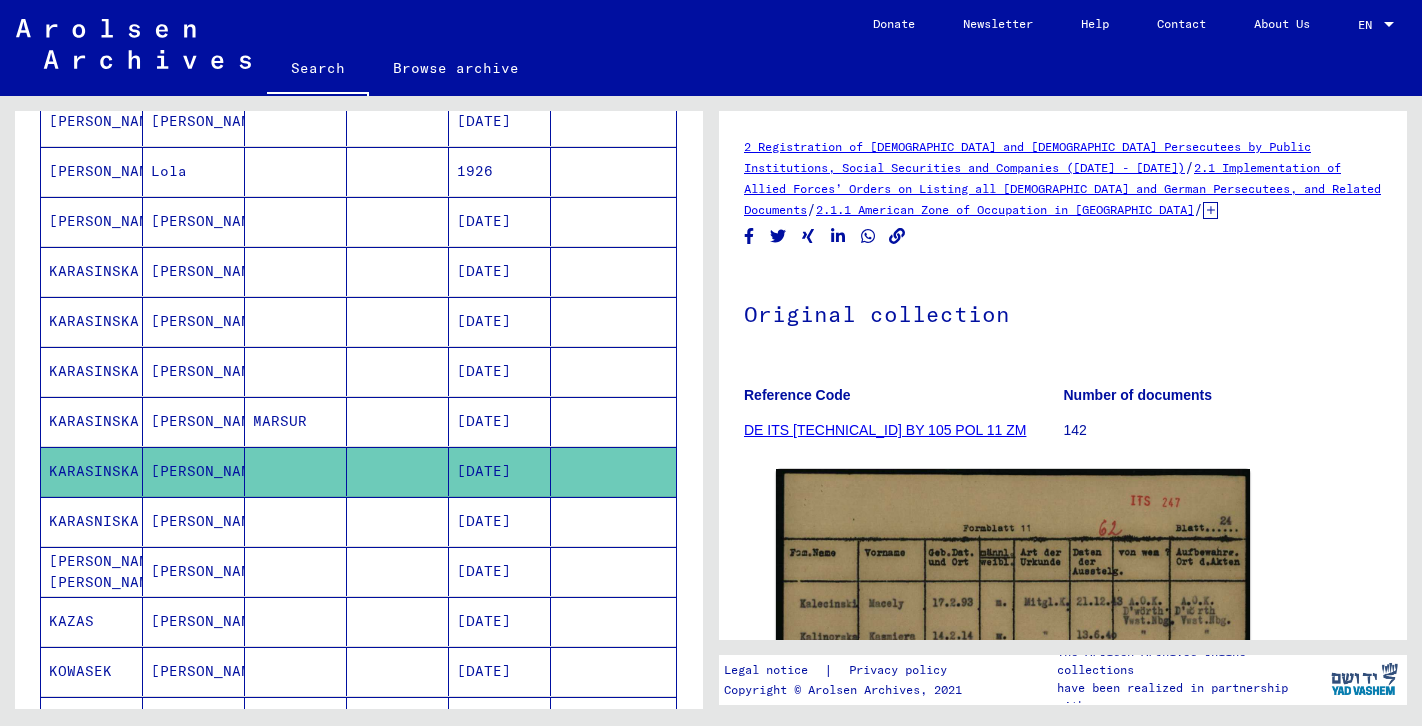 scroll, scrollTop: 470, scrollLeft: 0, axis: vertical 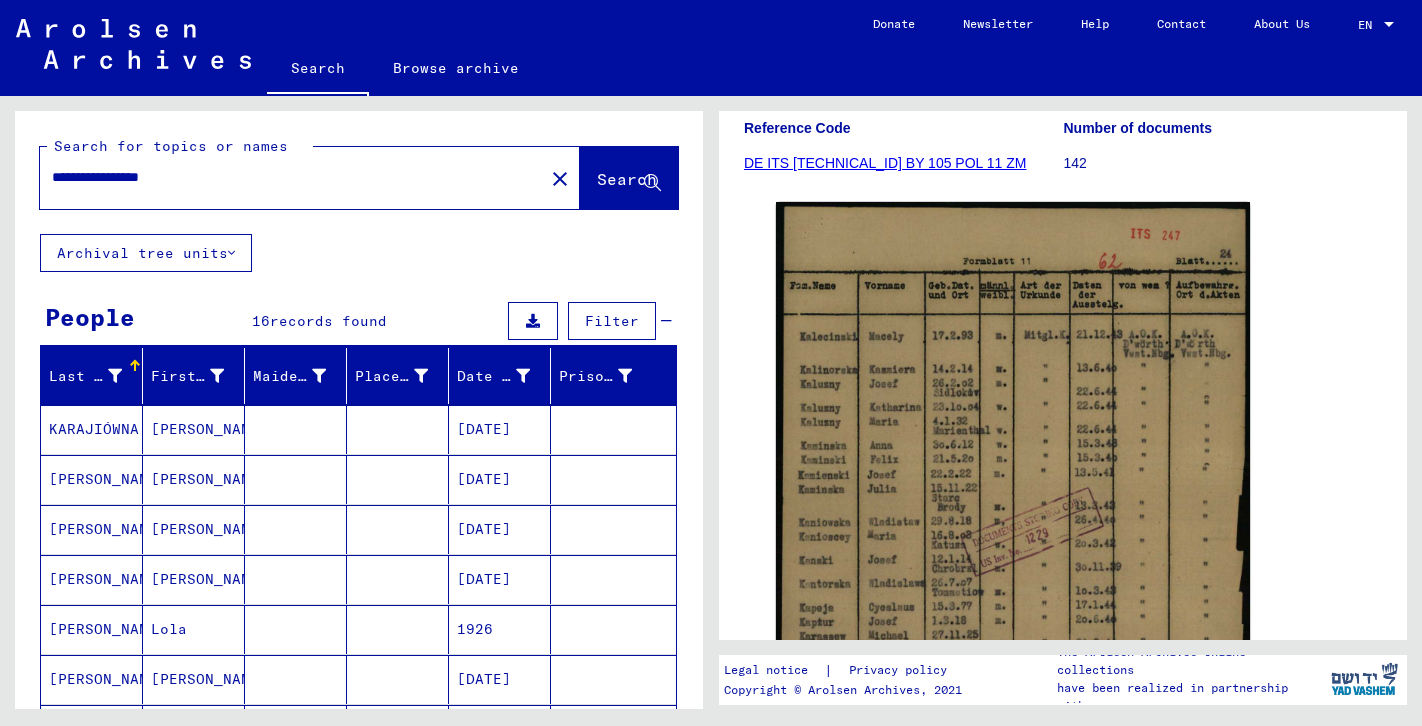 click on "**********" at bounding box center (292, 177) 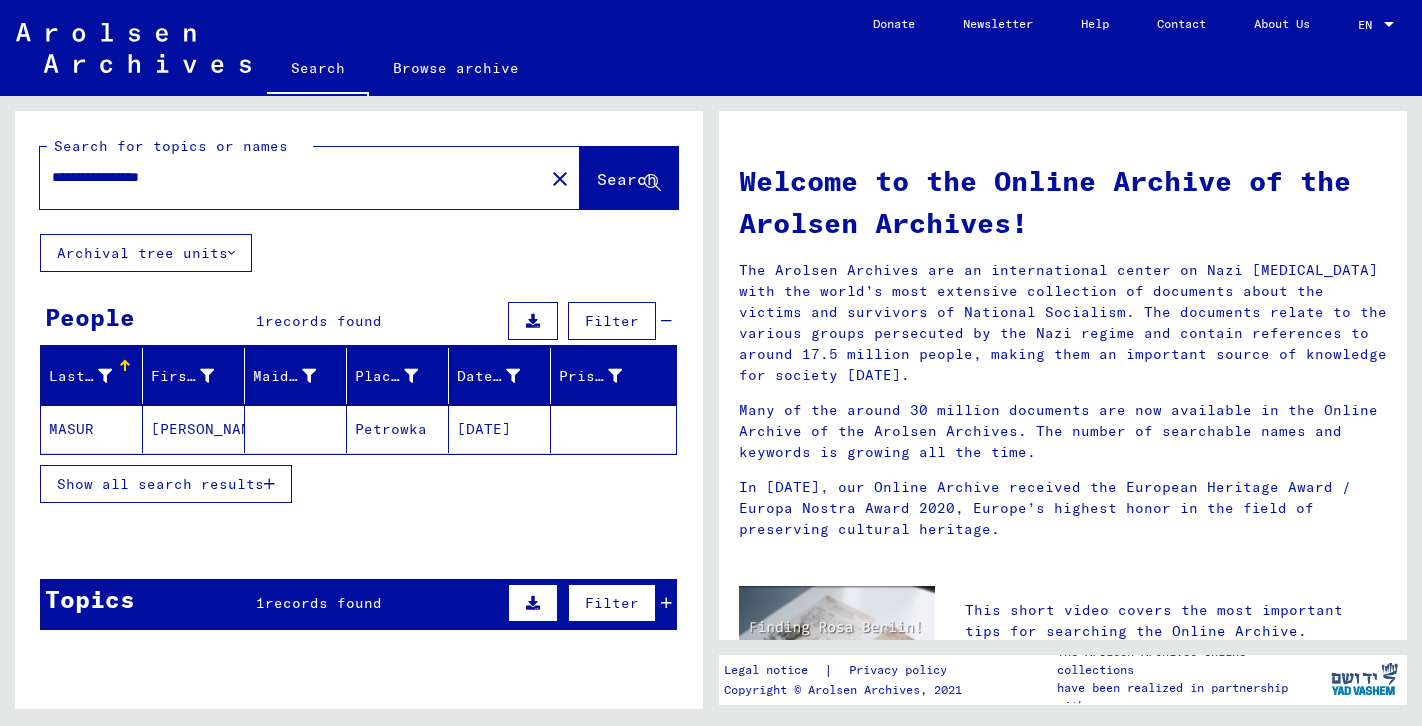 click on "08/28/1913" 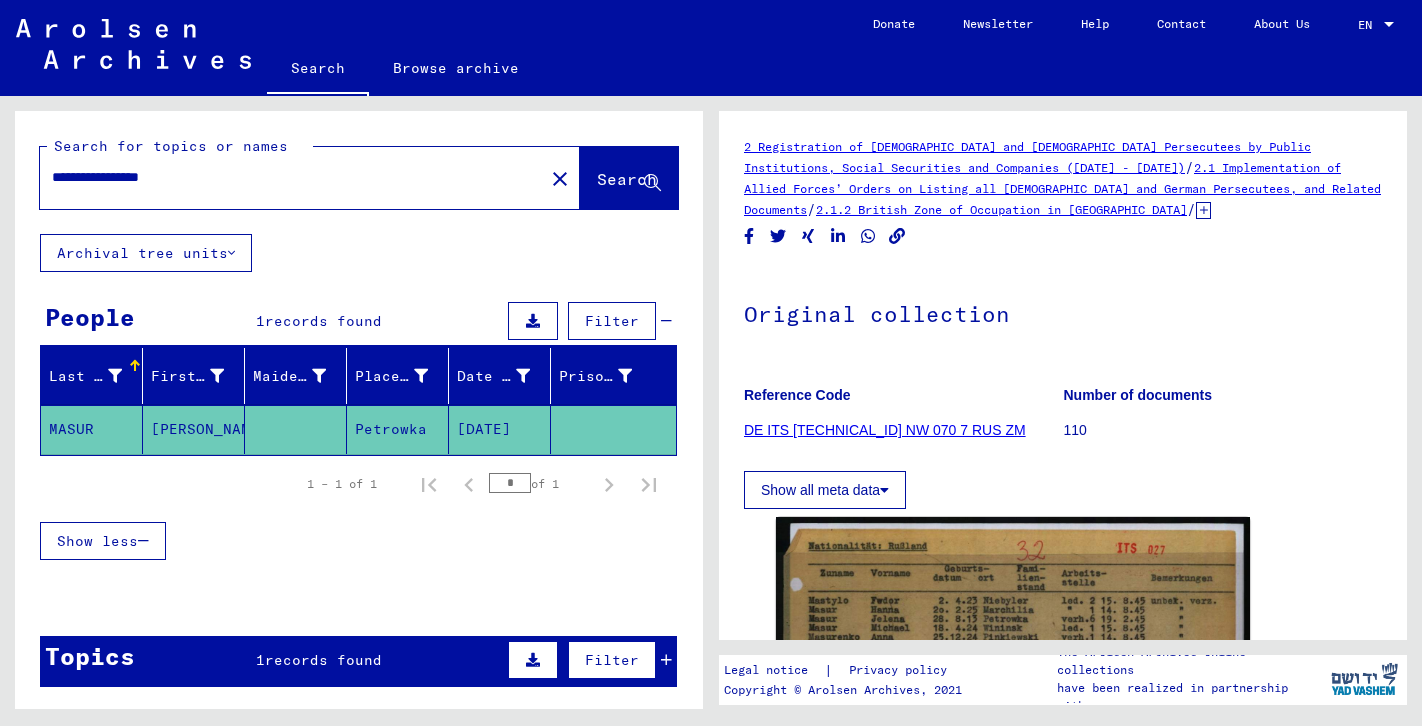 scroll, scrollTop: 0, scrollLeft: 0, axis: both 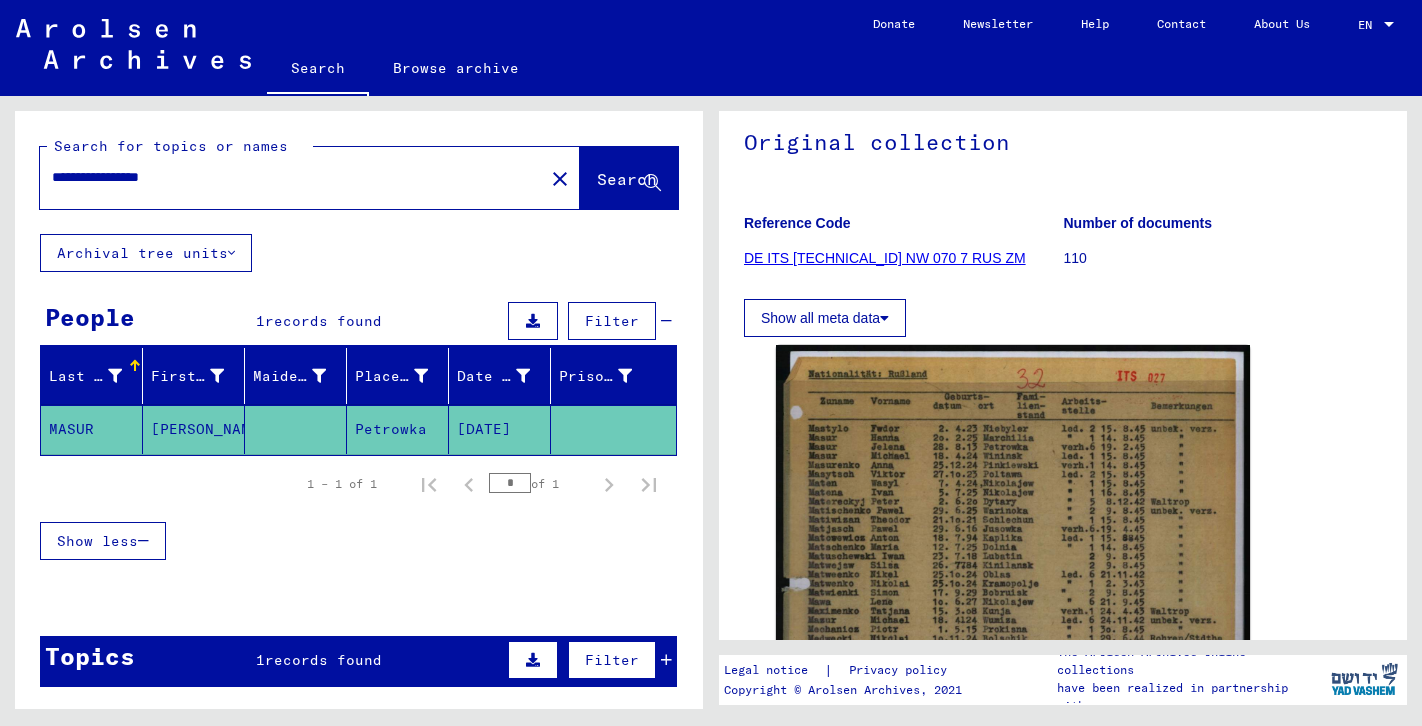 click on "**********" at bounding box center [292, 177] 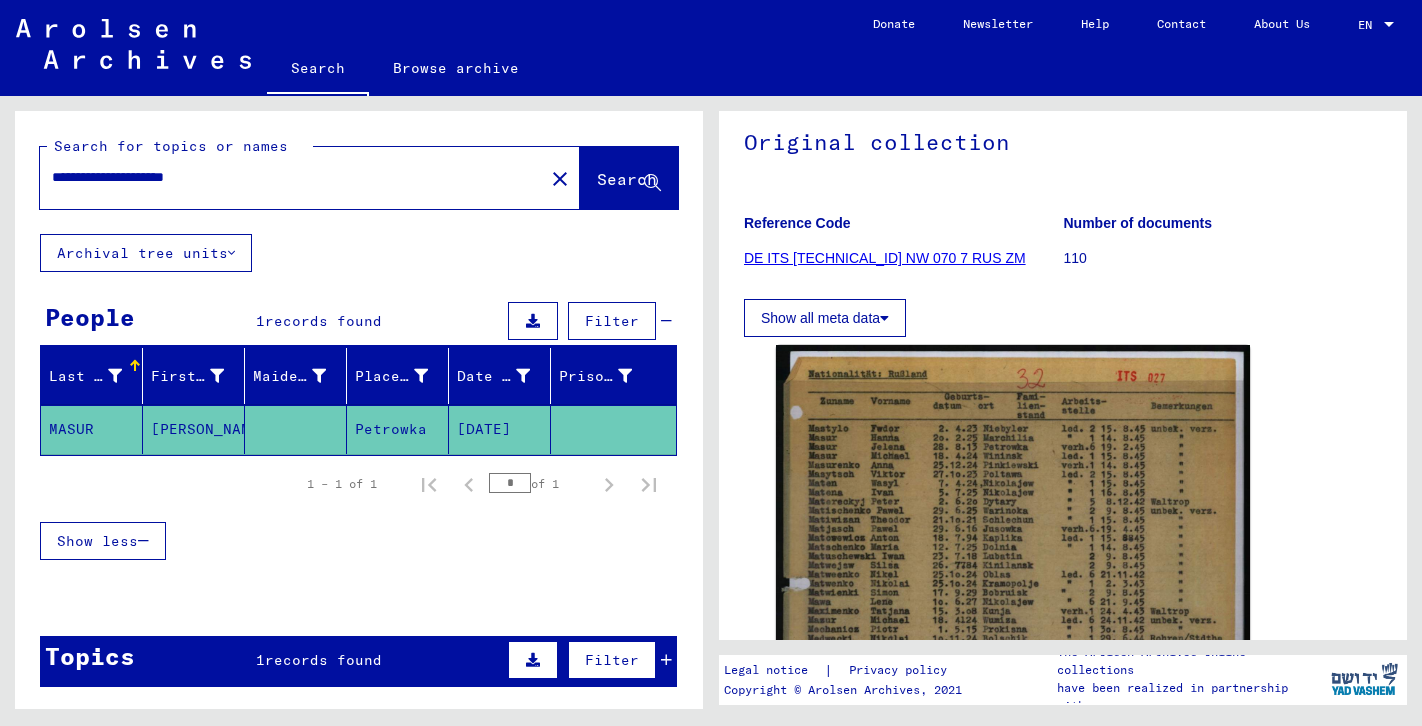 type on "**********" 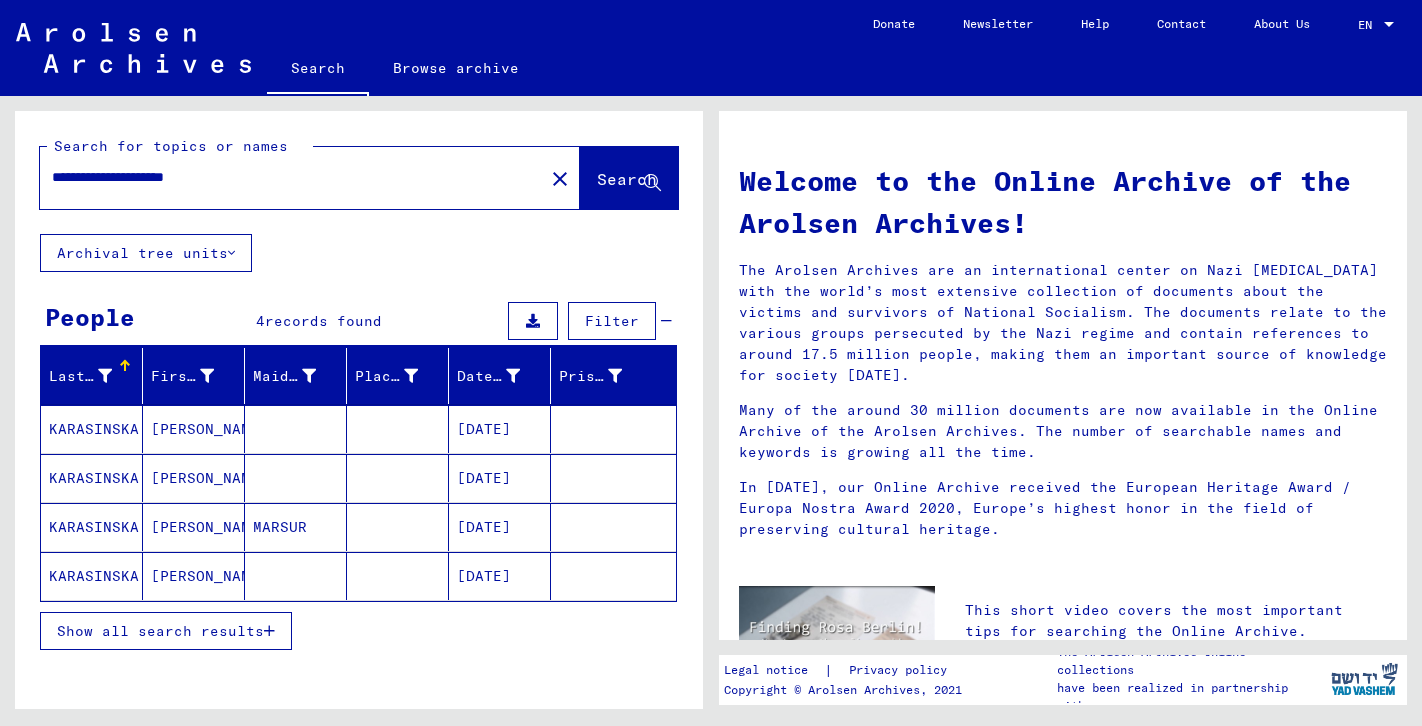 click at bounding box center [398, 478] 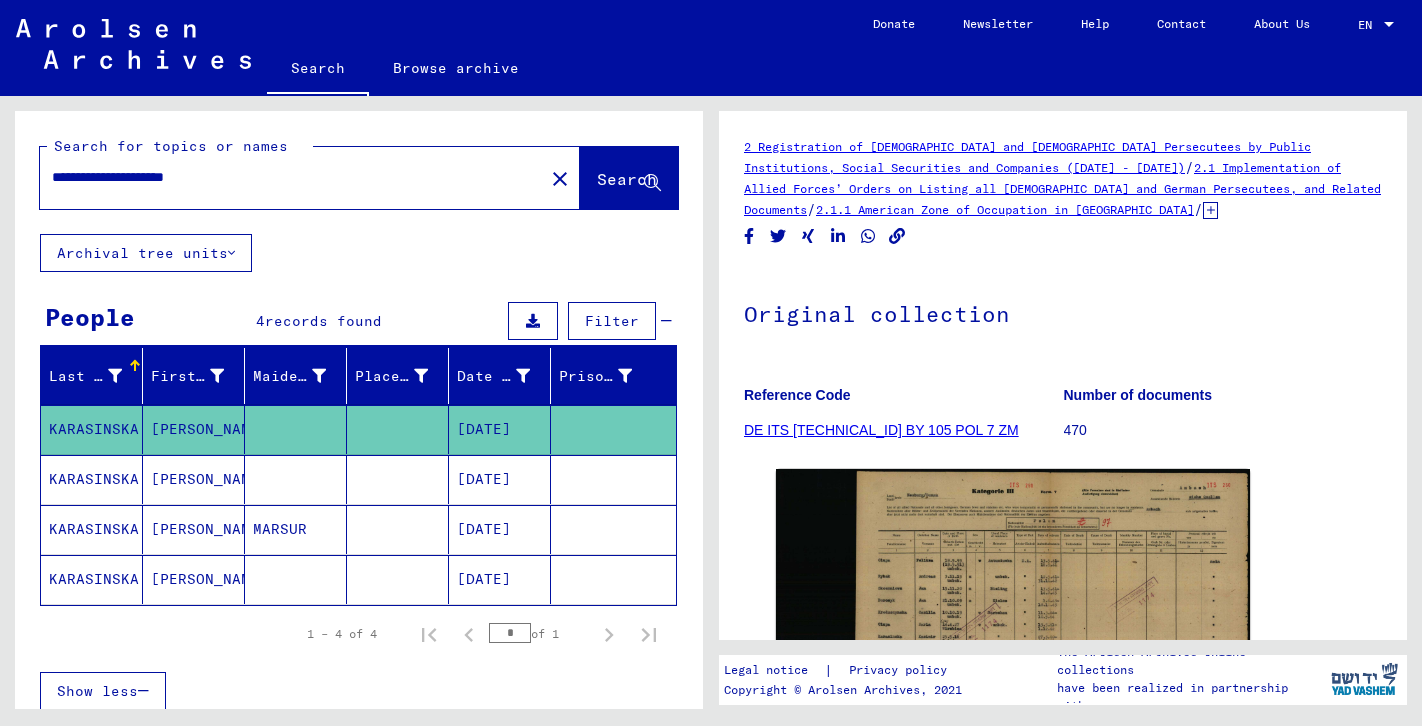 scroll, scrollTop: 0, scrollLeft: 0, axis: both 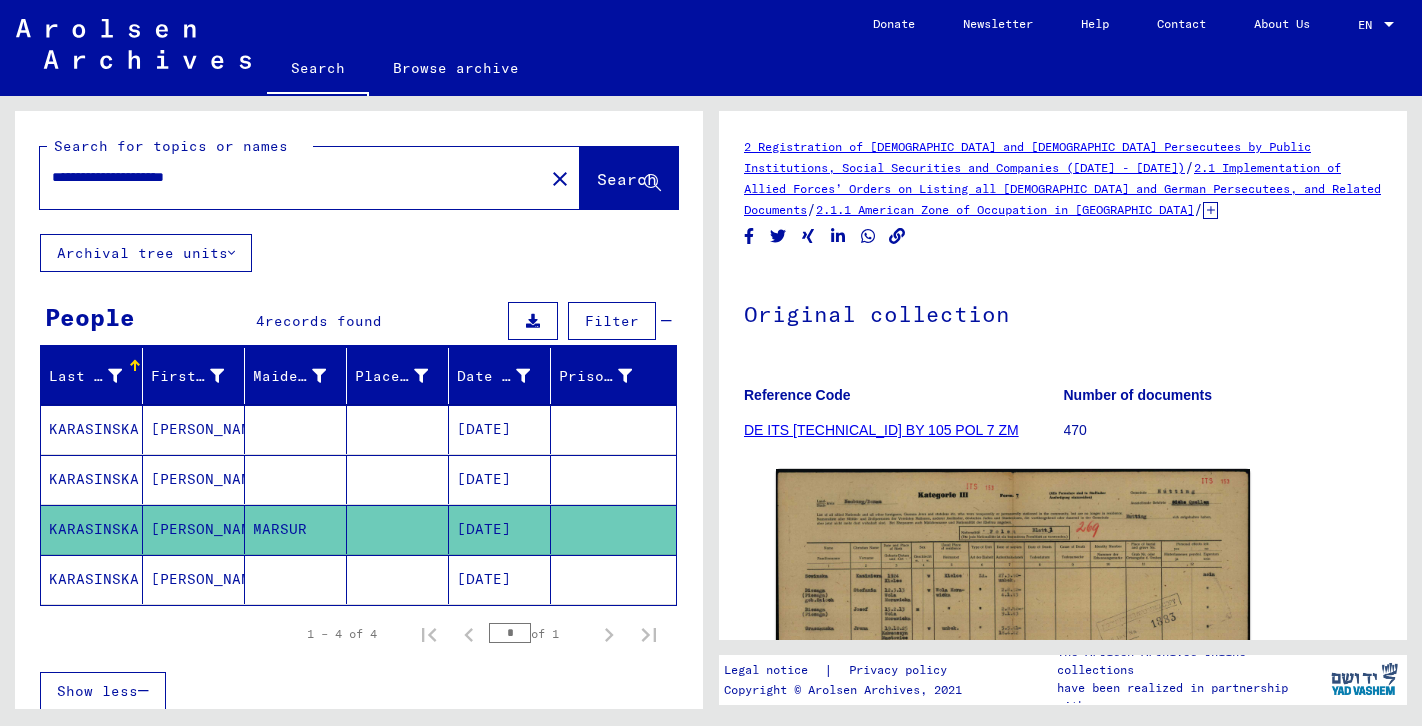 click on "[DATE]" at bounding box center [500, 529] 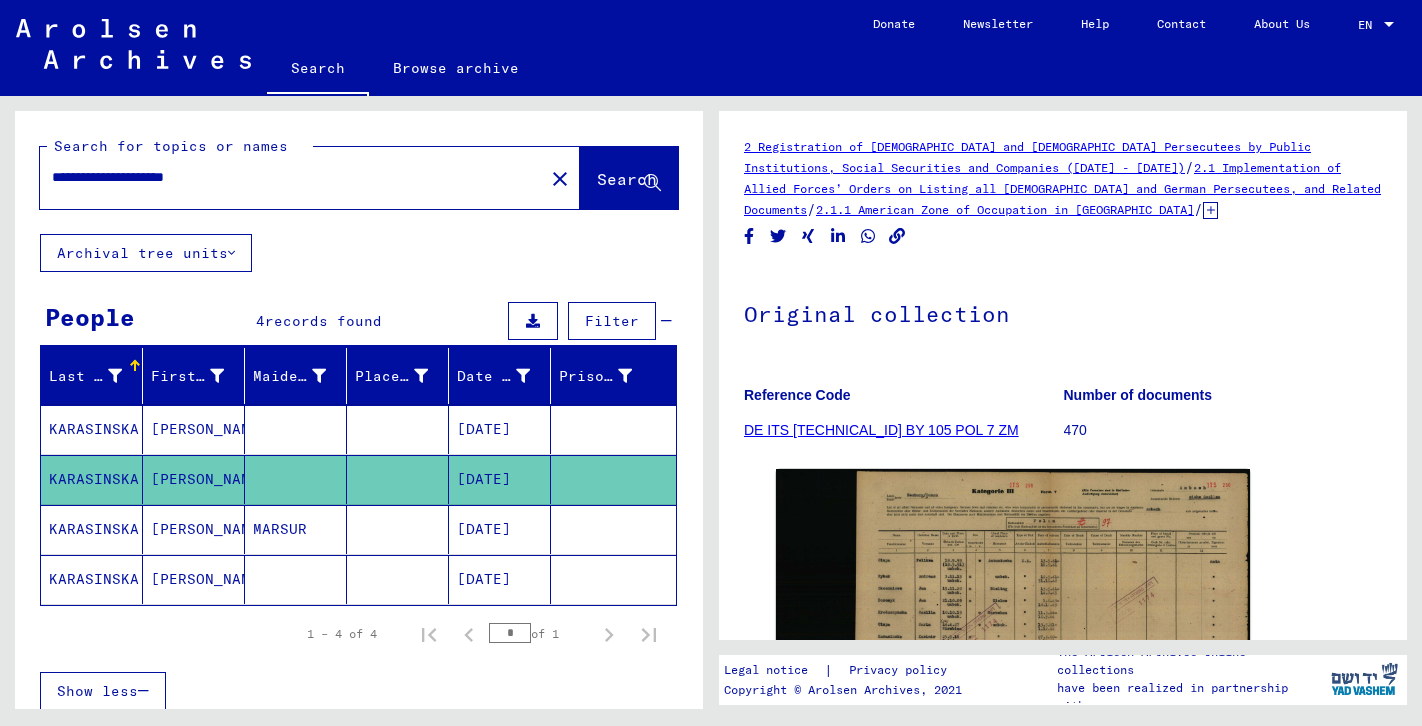 scroll, scrollTop: 0, scrollLeft: 0, axis: both 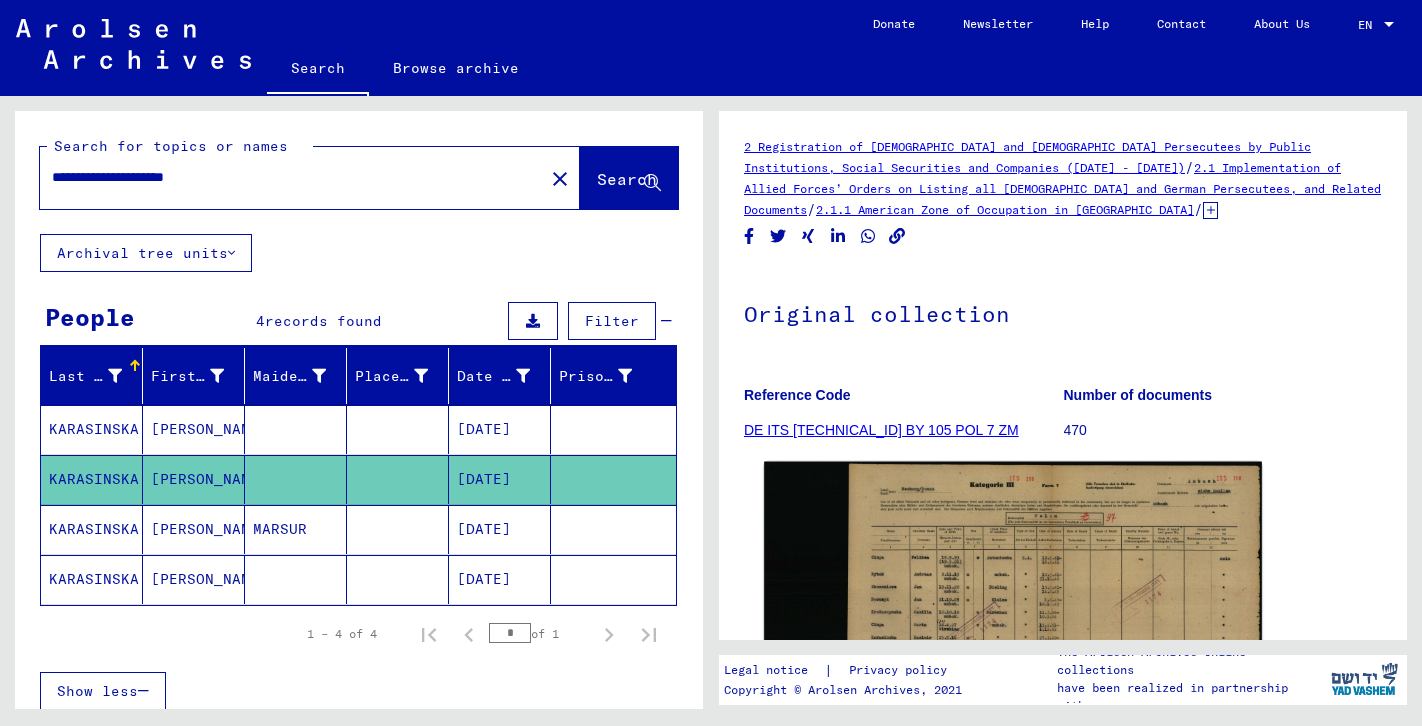 click 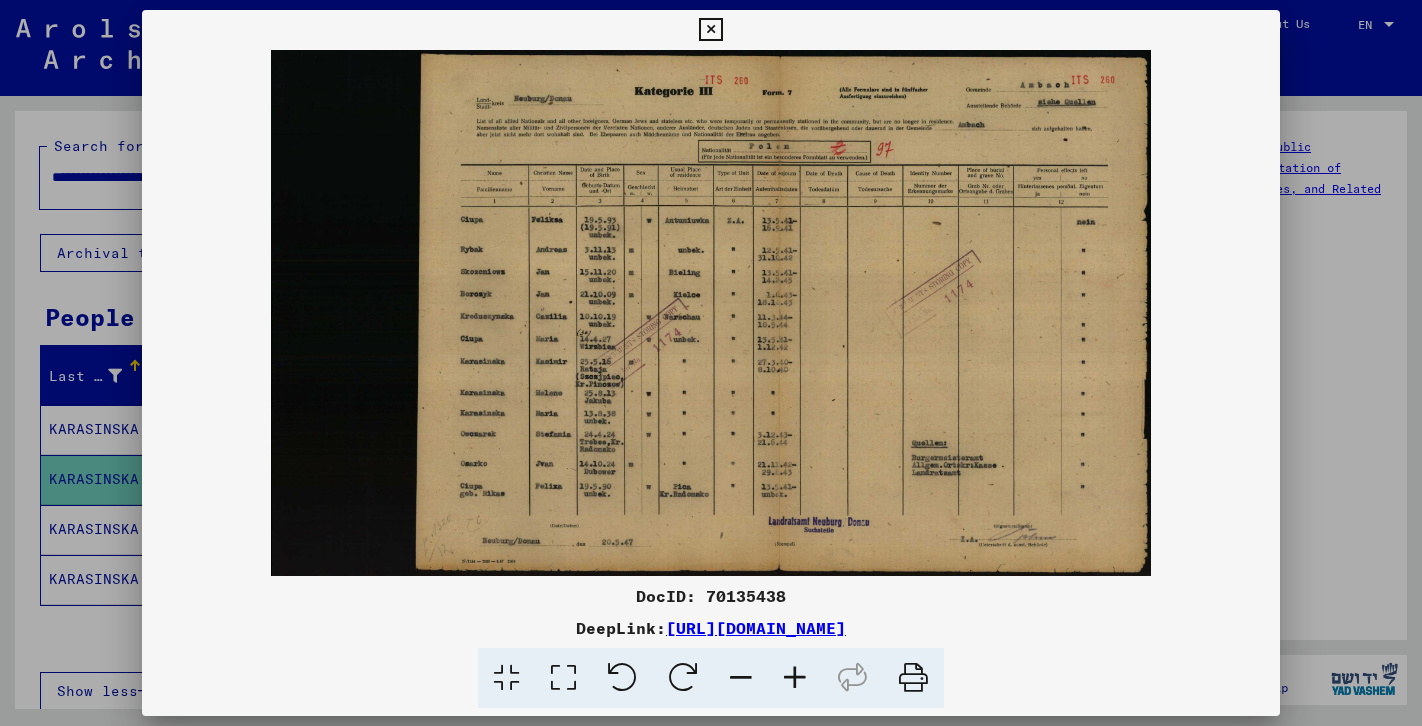 click at bounding box center [795, 678] 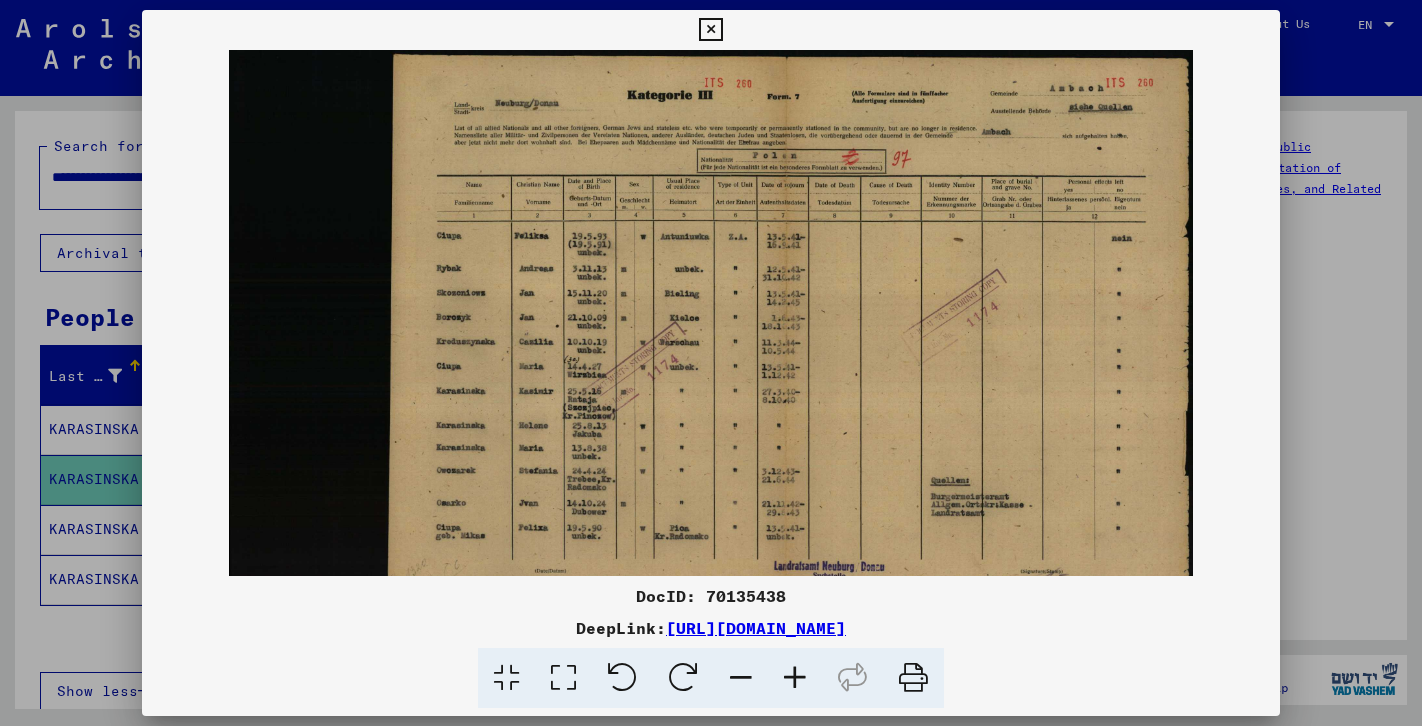 click at bounding box center [795, 678] 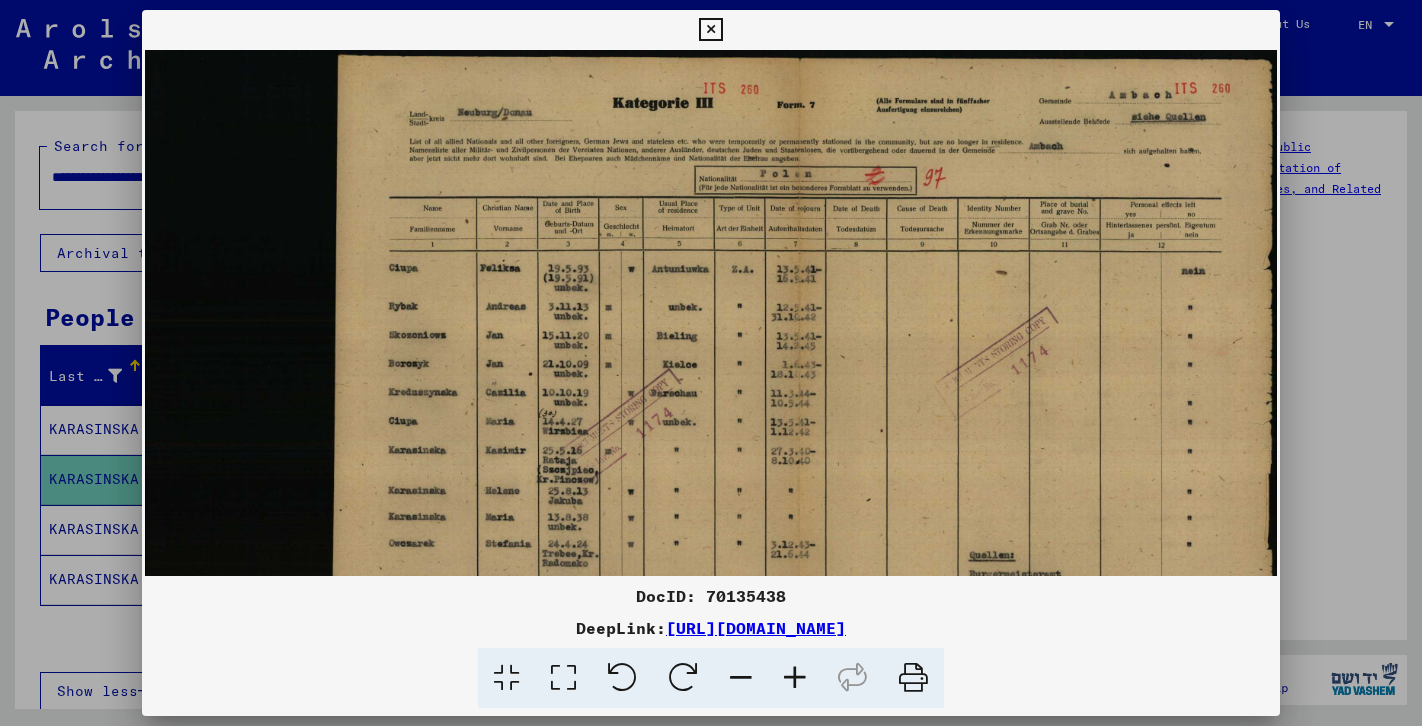 click at bounding box center [795, 678] 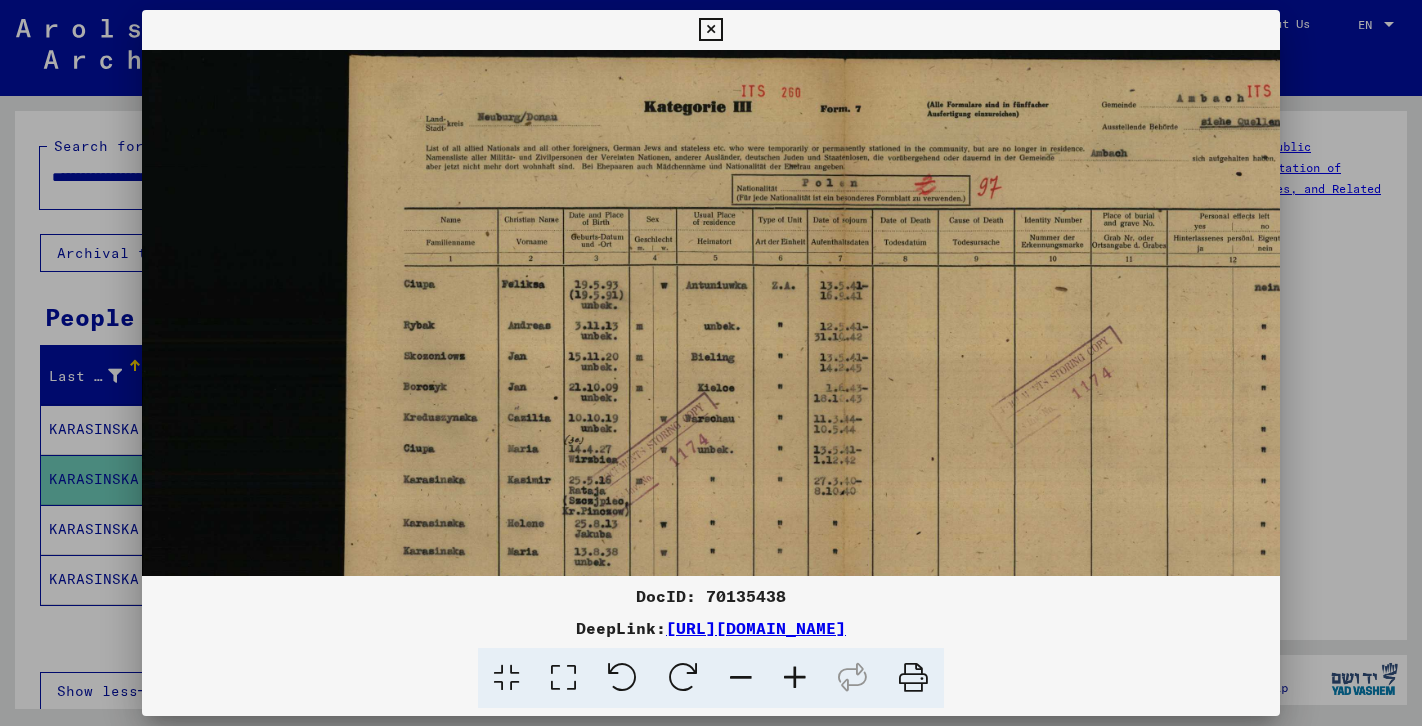 click at bounding box center (795, 678) 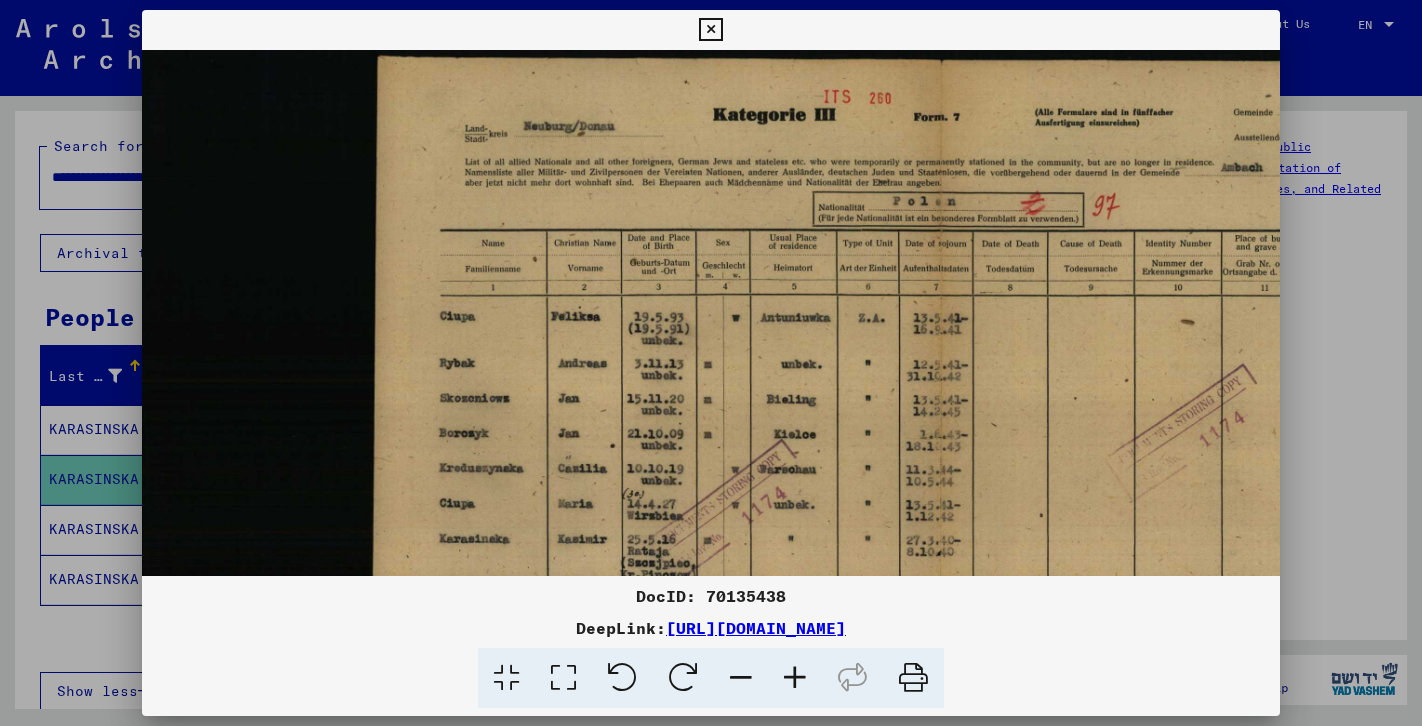 click at bounding box center (795, 678) 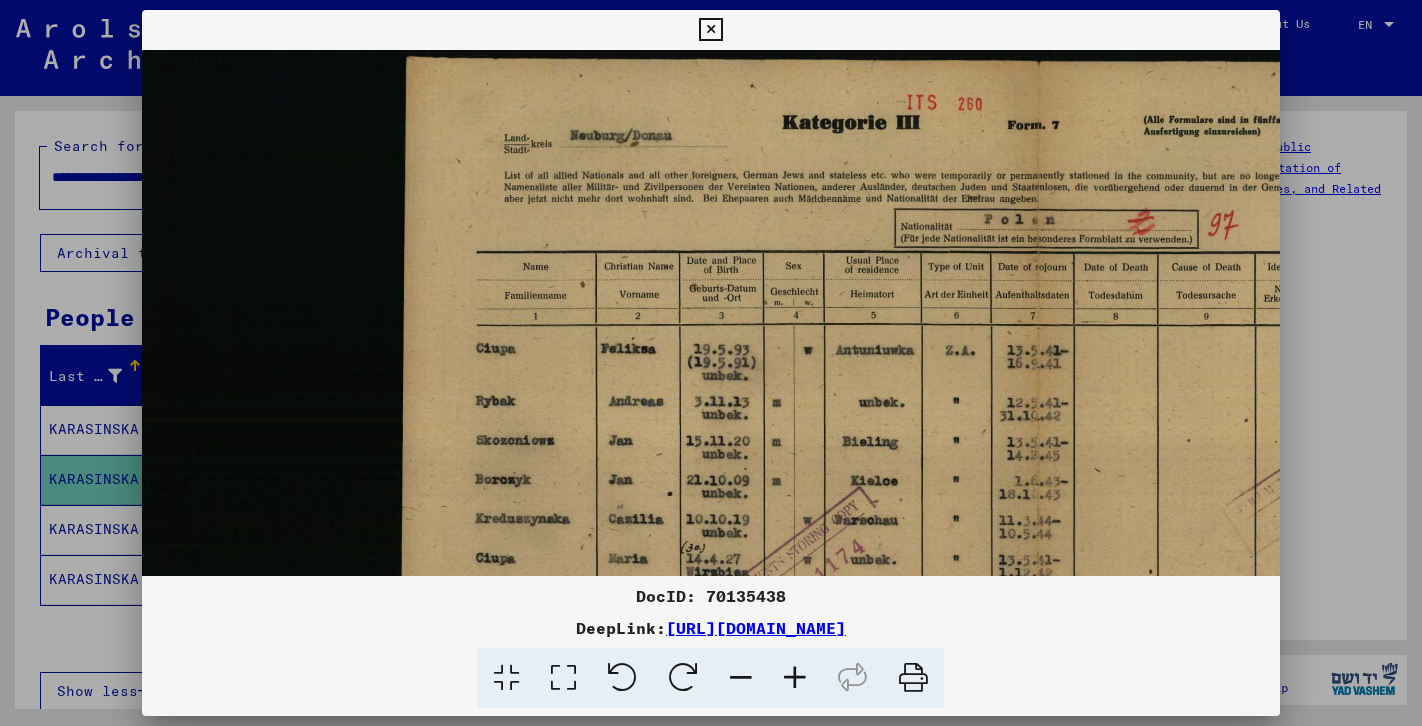 click at bounding box center (795, 678) 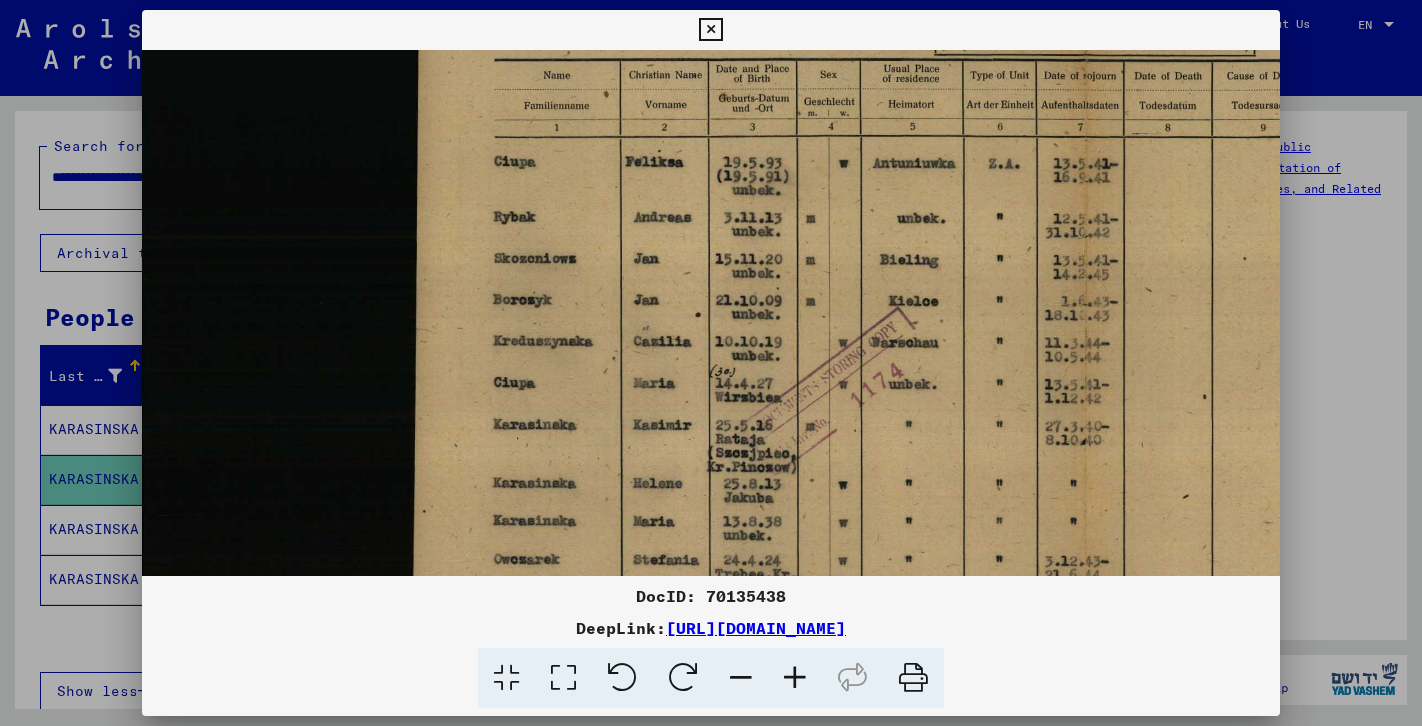 drag, startPoint x: 726, startPoint y: 401, endPoint x: 726, endPoint y: 172, distance: 229 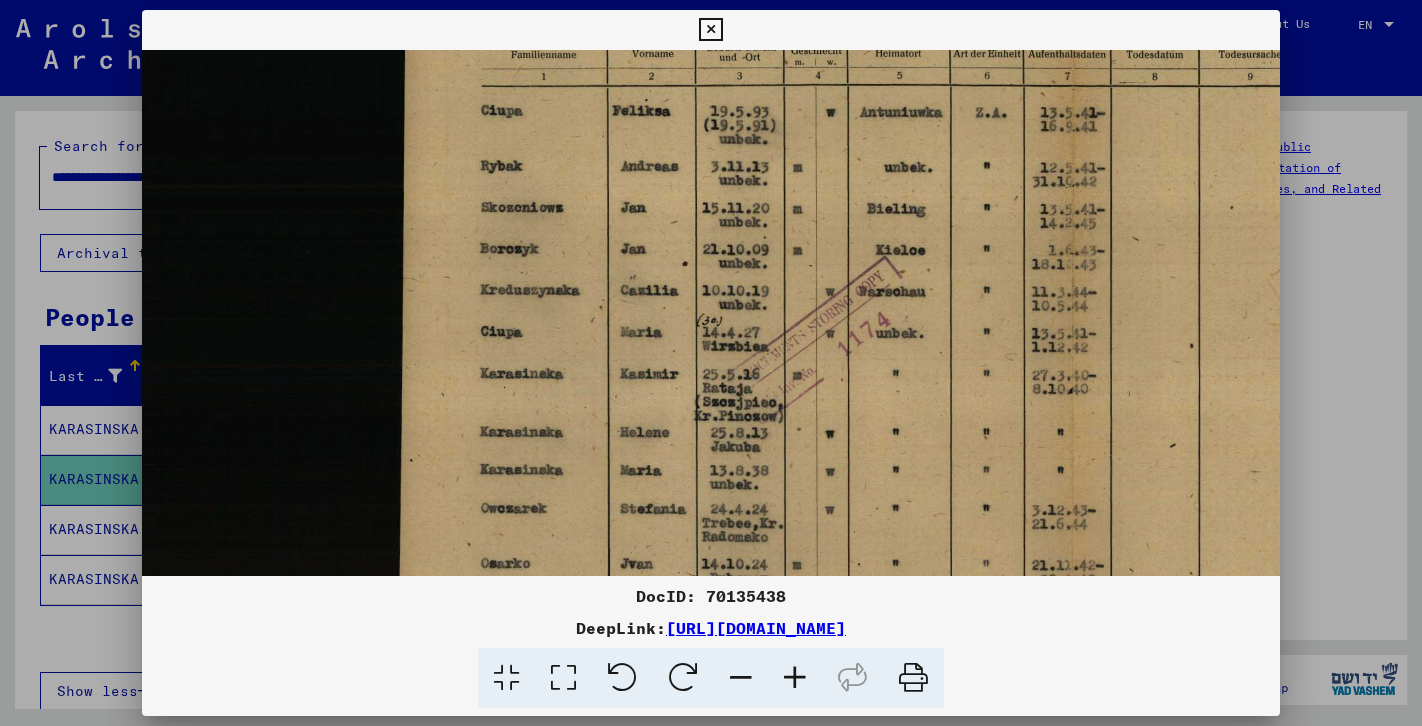 drag, startPoint x: 717, startPoint y: 407, endPoint x: 700, endPoint y: 383, distance: 29.410883 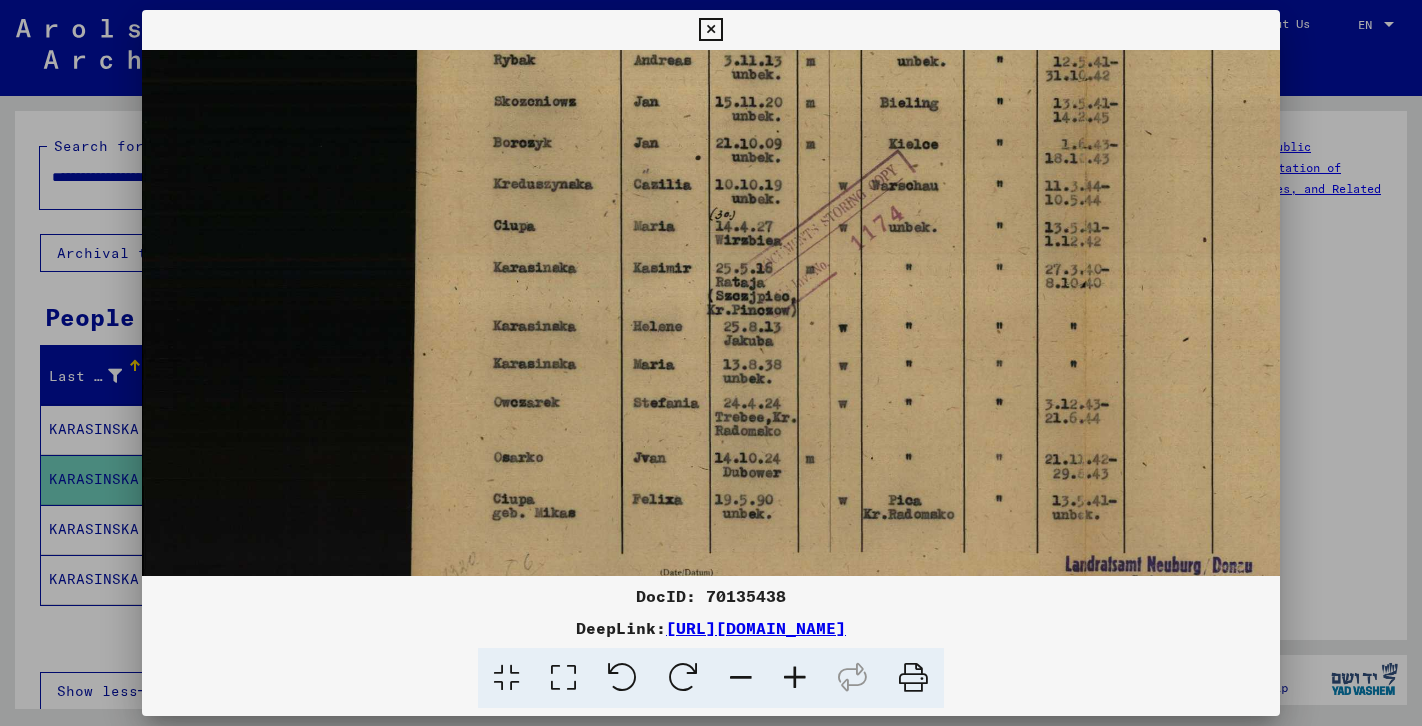 scroll, scrollTop: 359, scrollLeft: 1, axis: both 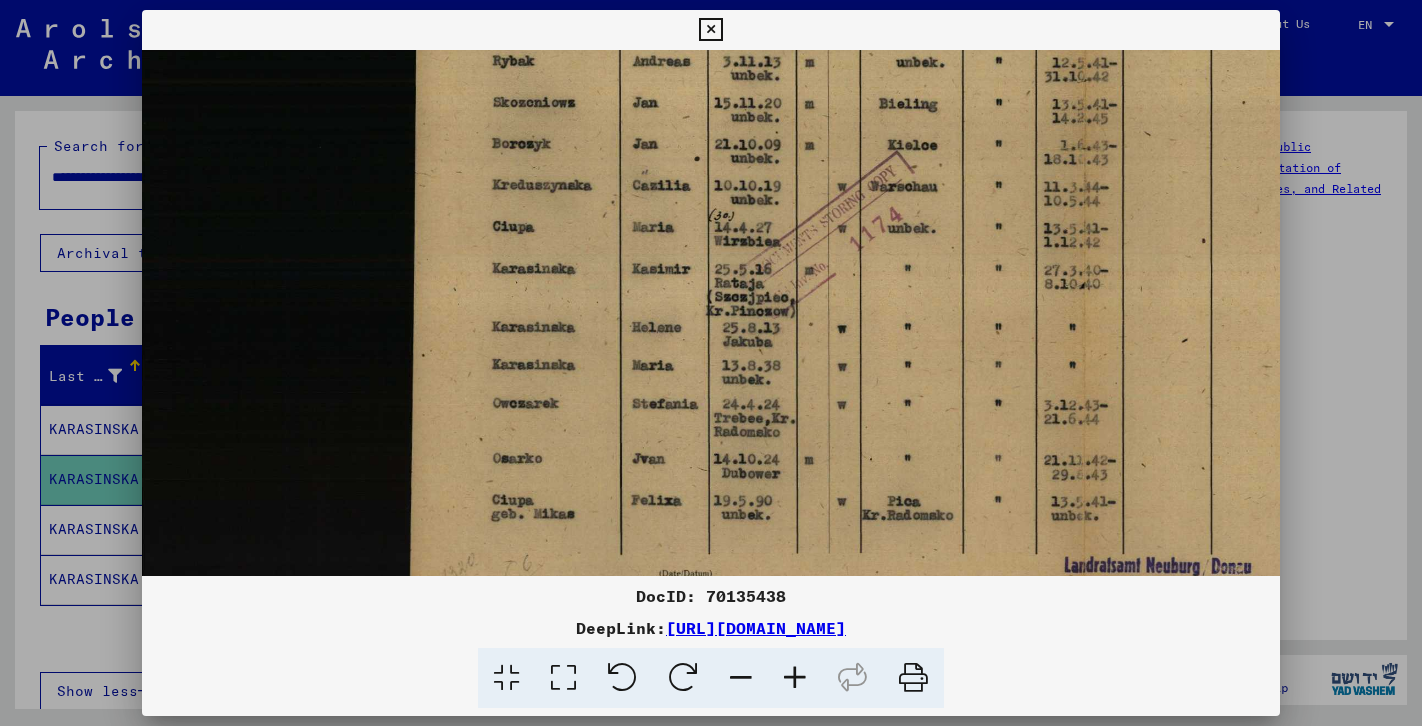 drag, startPoint x: 712, startPoint y: 488, endPoint x: 741, endPoint y: 381, distance: 110.860275 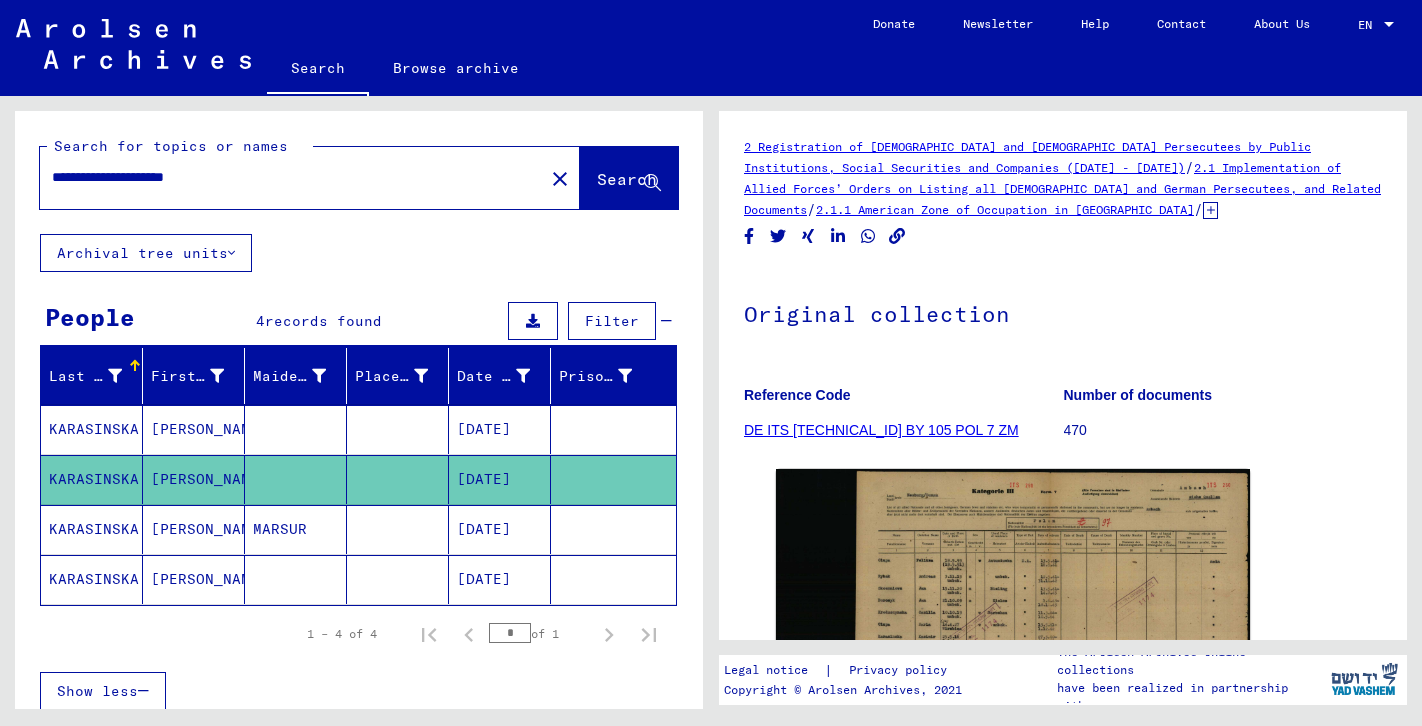 click on "[DATE]" at bounding box center (500, 579) 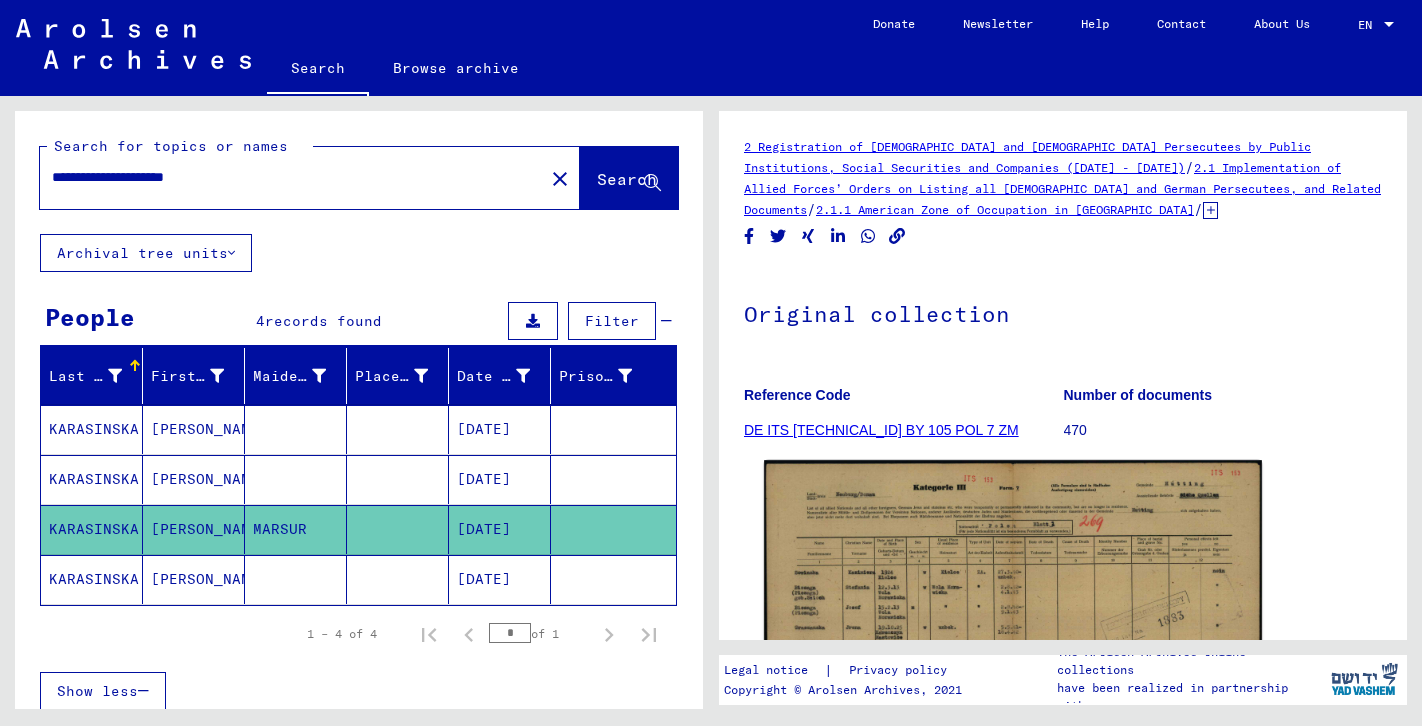 click 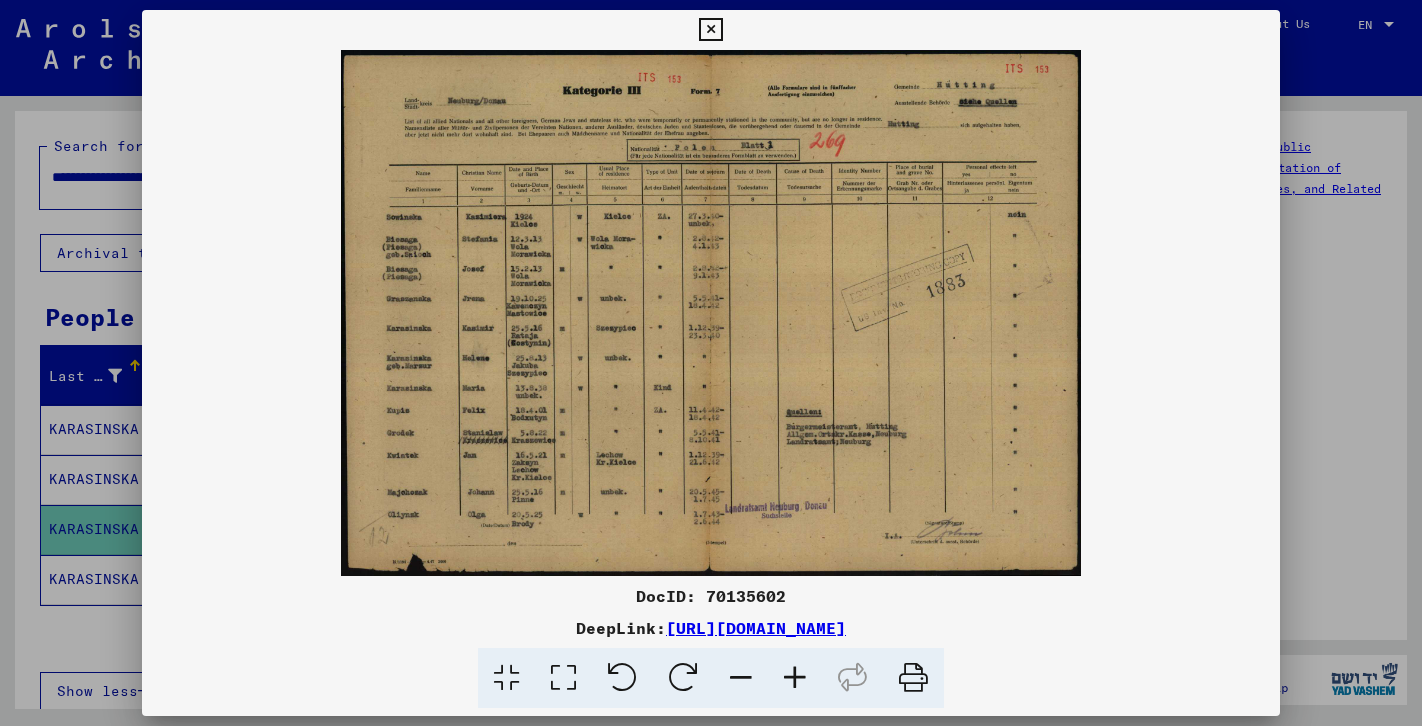 scroll, scrollTop: 0, scrollLeft: 0, axis: both 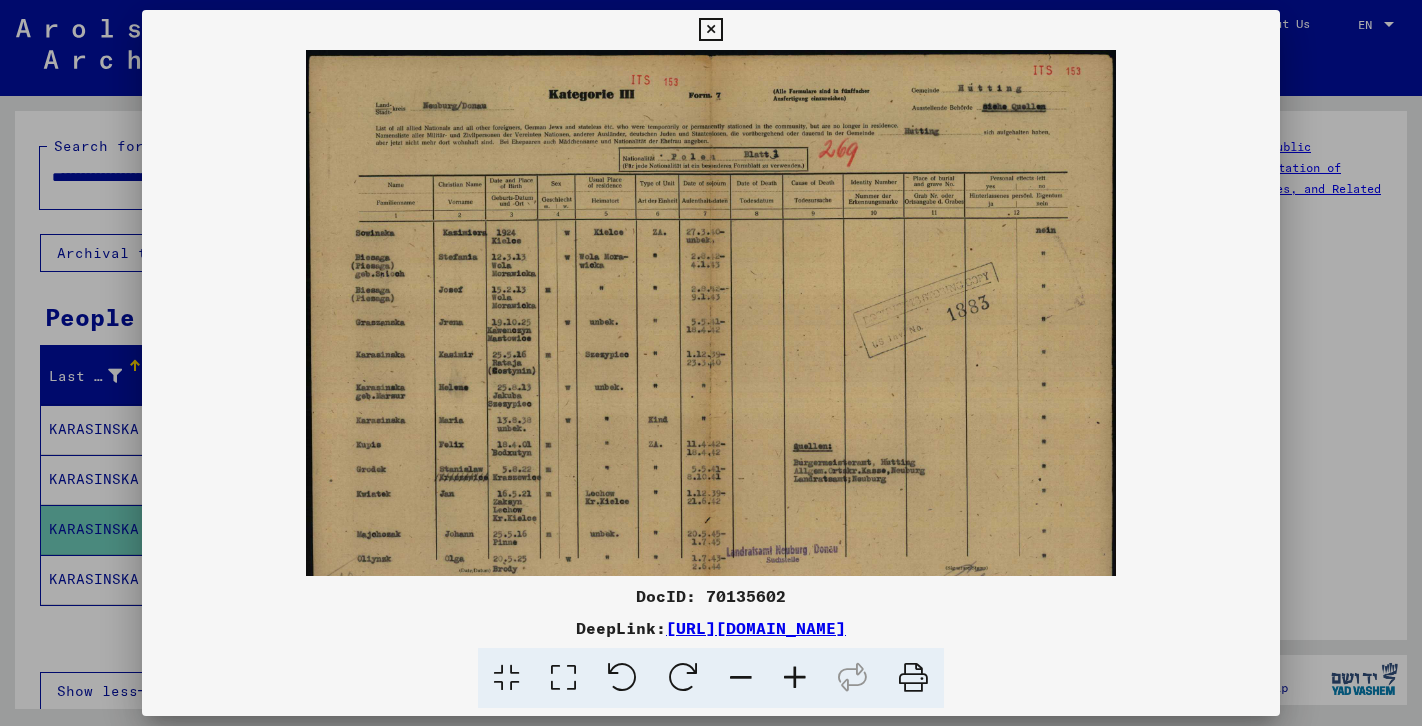 click at bounding box center (795, 678) 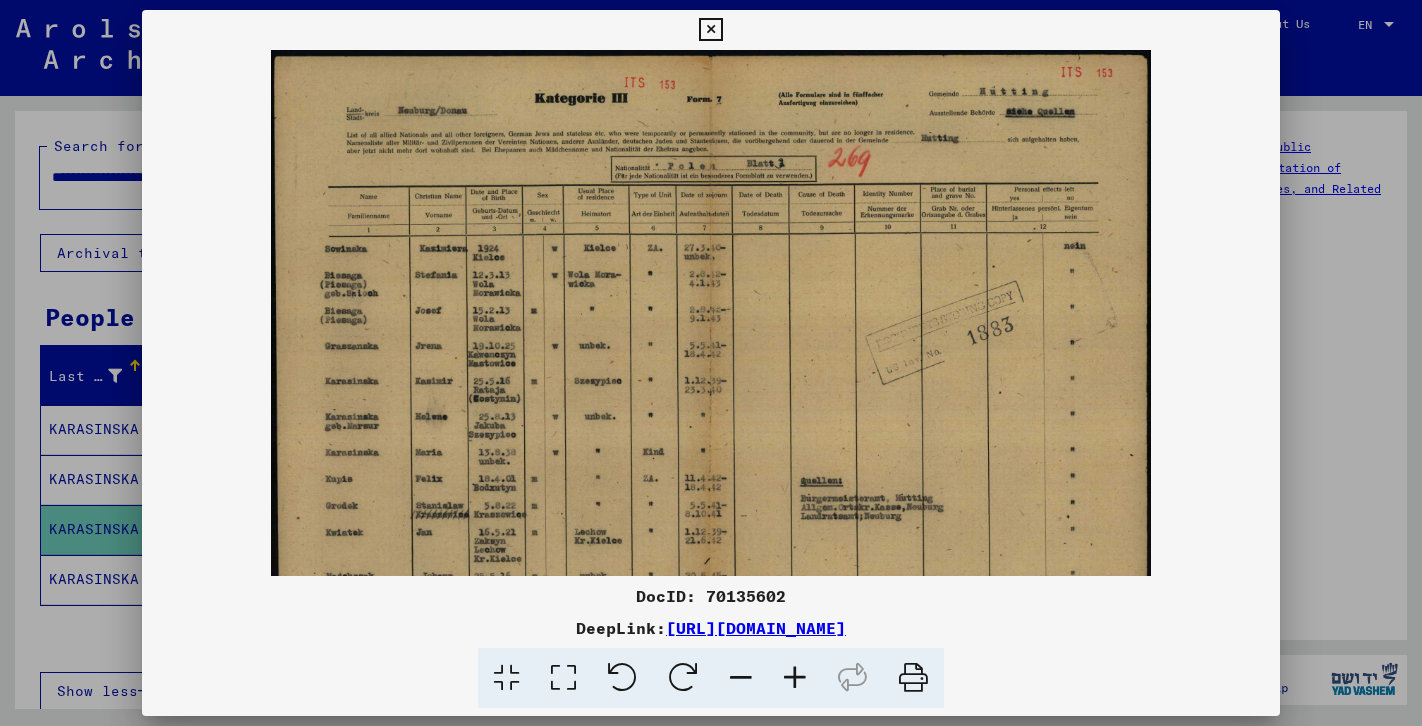 click at bounding box center [795, 678] 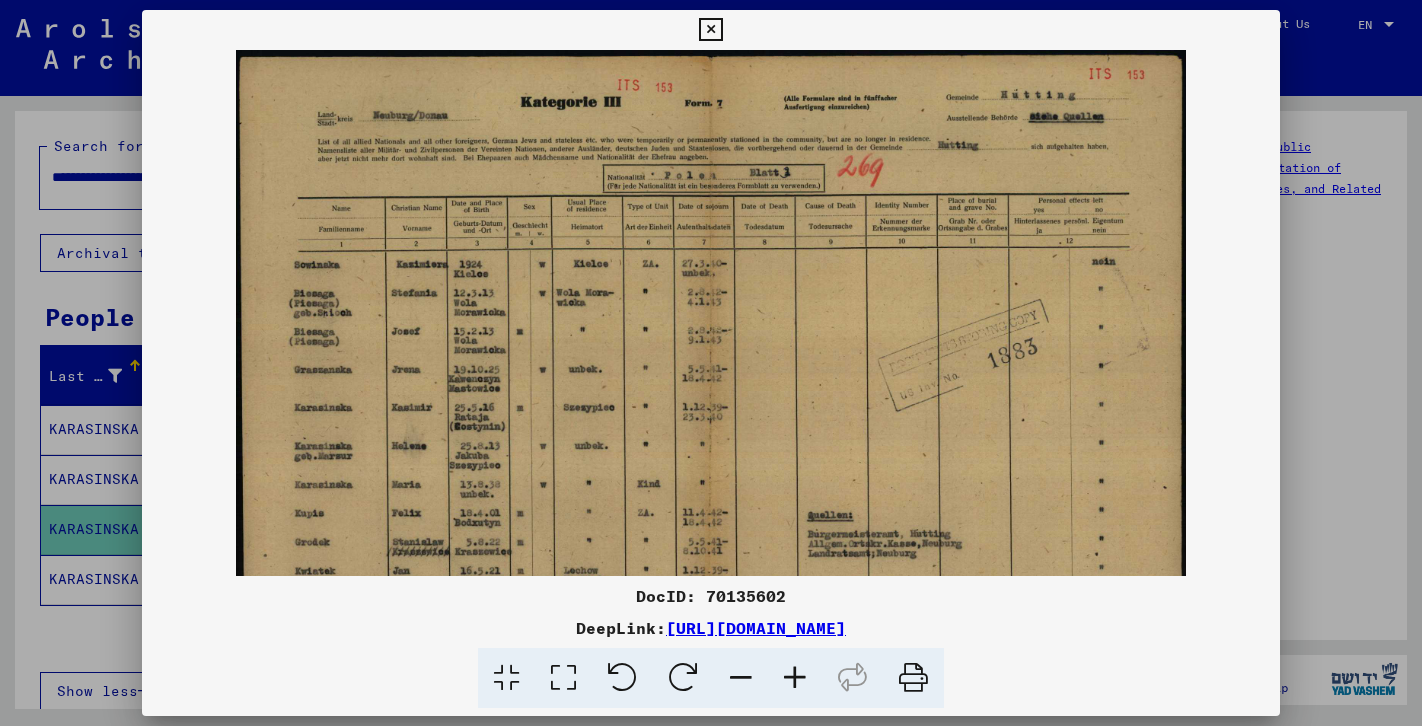 click at bounding box center (795, 678) 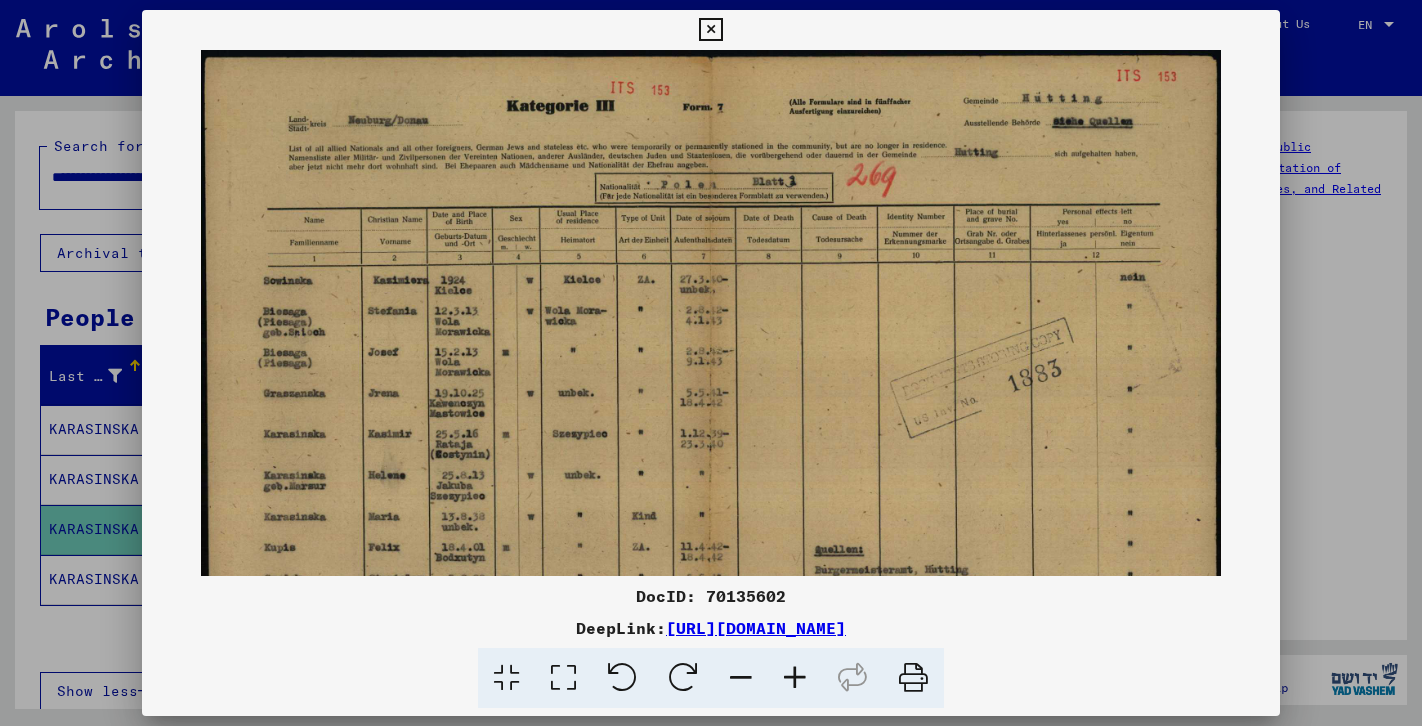click at bounding box center [795, 678] 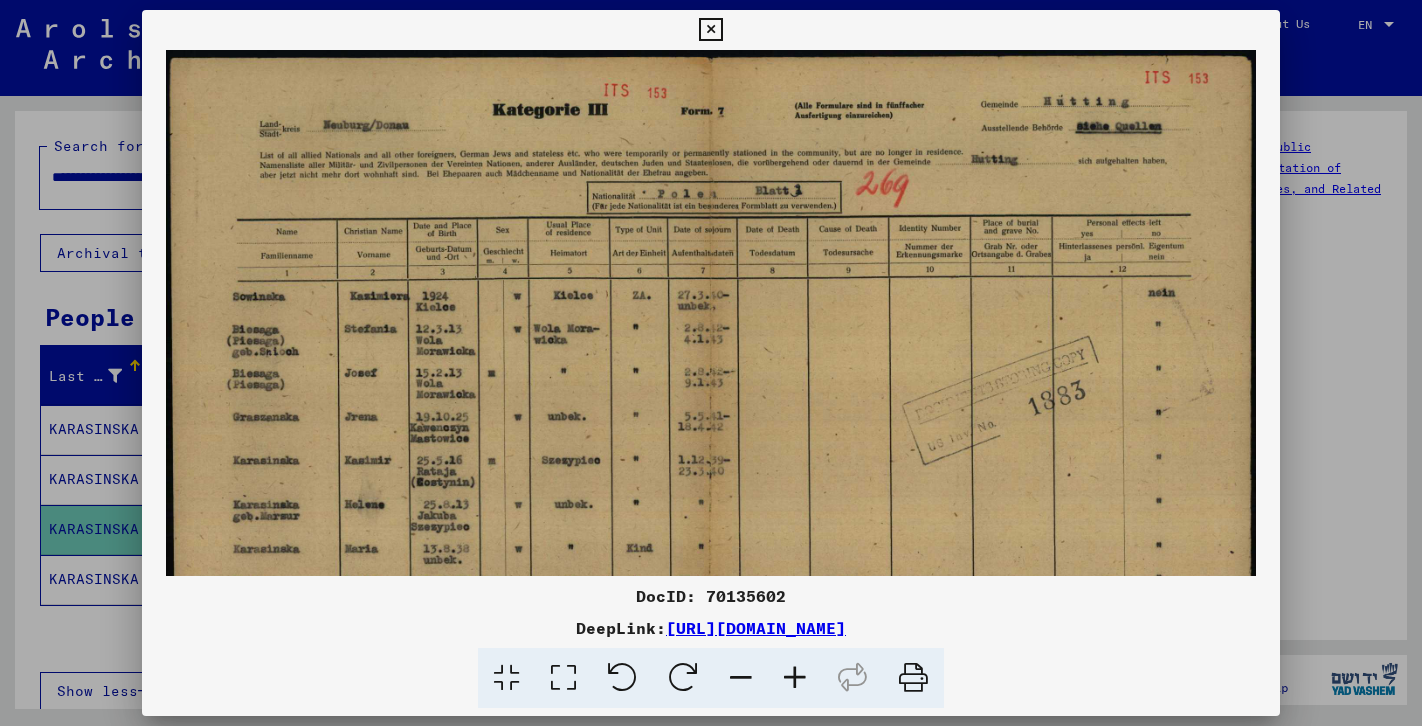 click at bounding box center [795, 678] 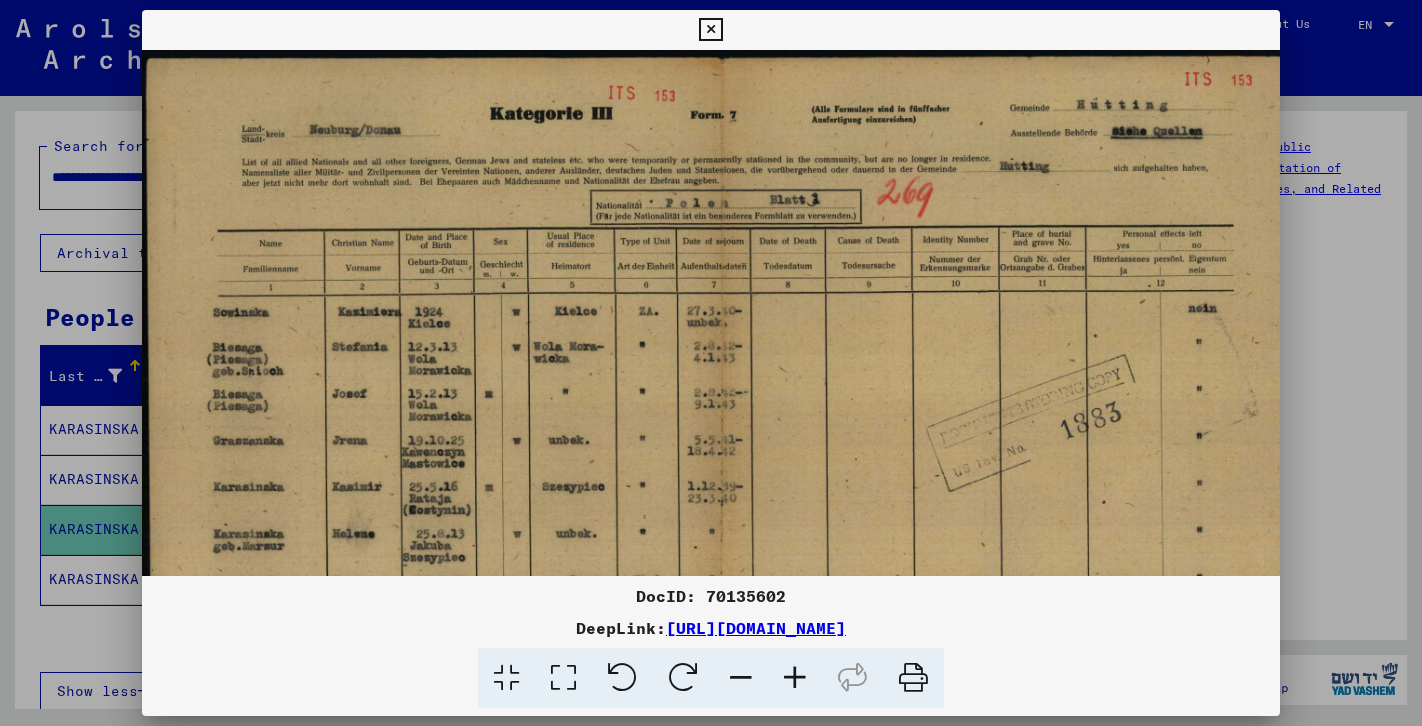 click at bounding box center (795, 678) 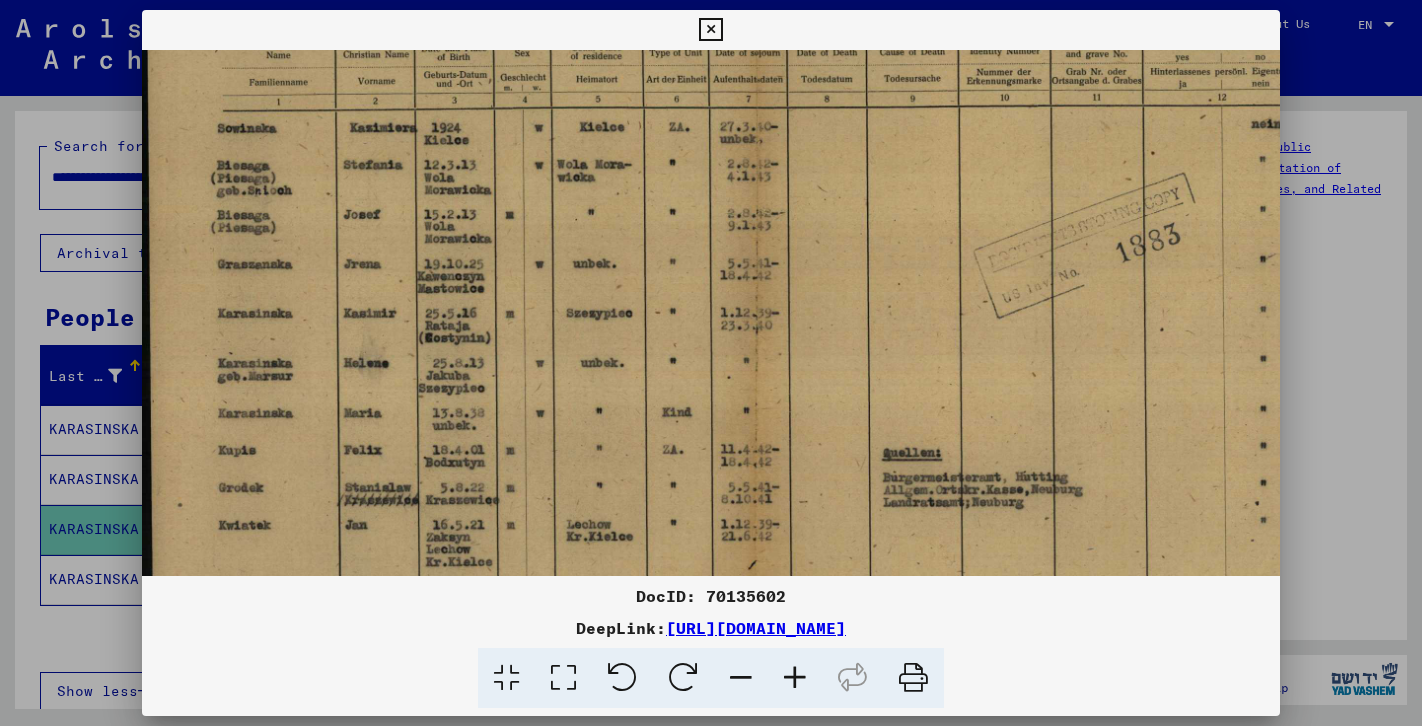 drag, startPoint x: 682, startPoint y: 481, endPoint x: 779, endPoint y: 273, distance: 229.506 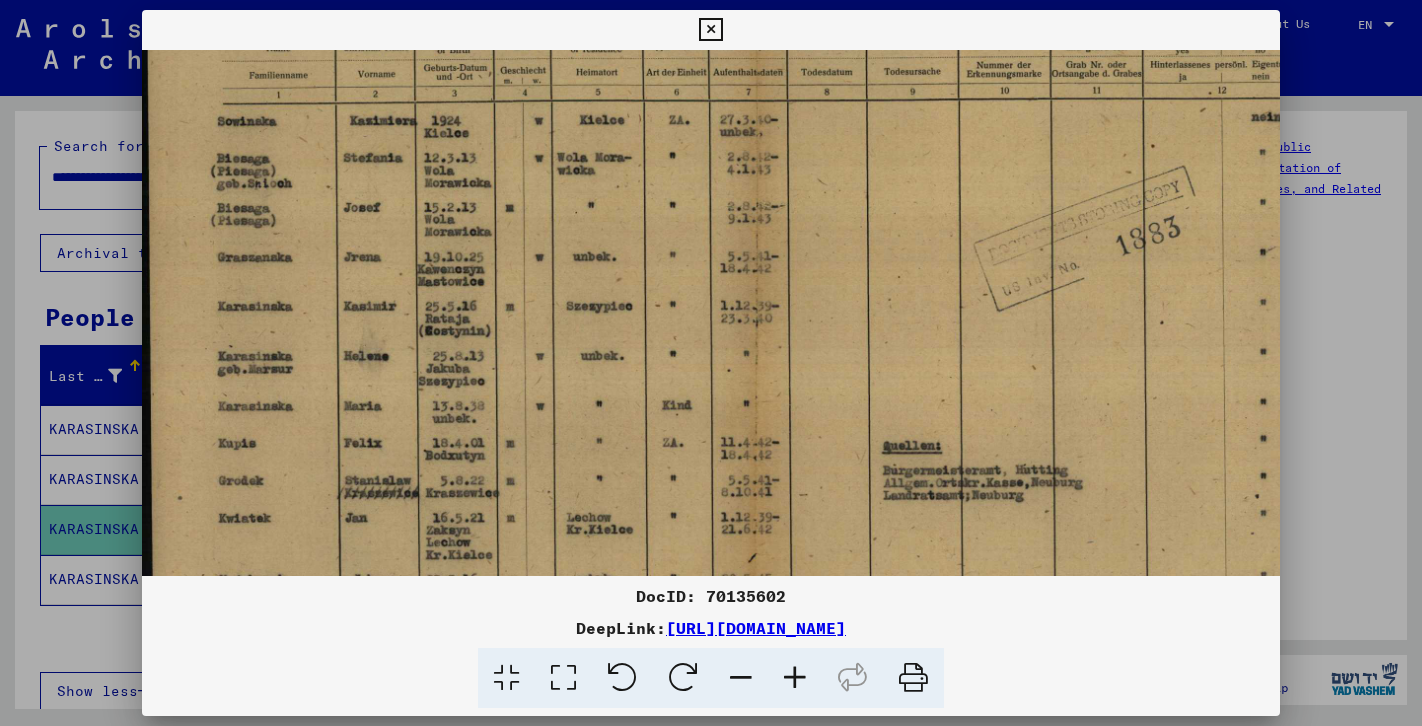 click at bounding box center [711, 363] 